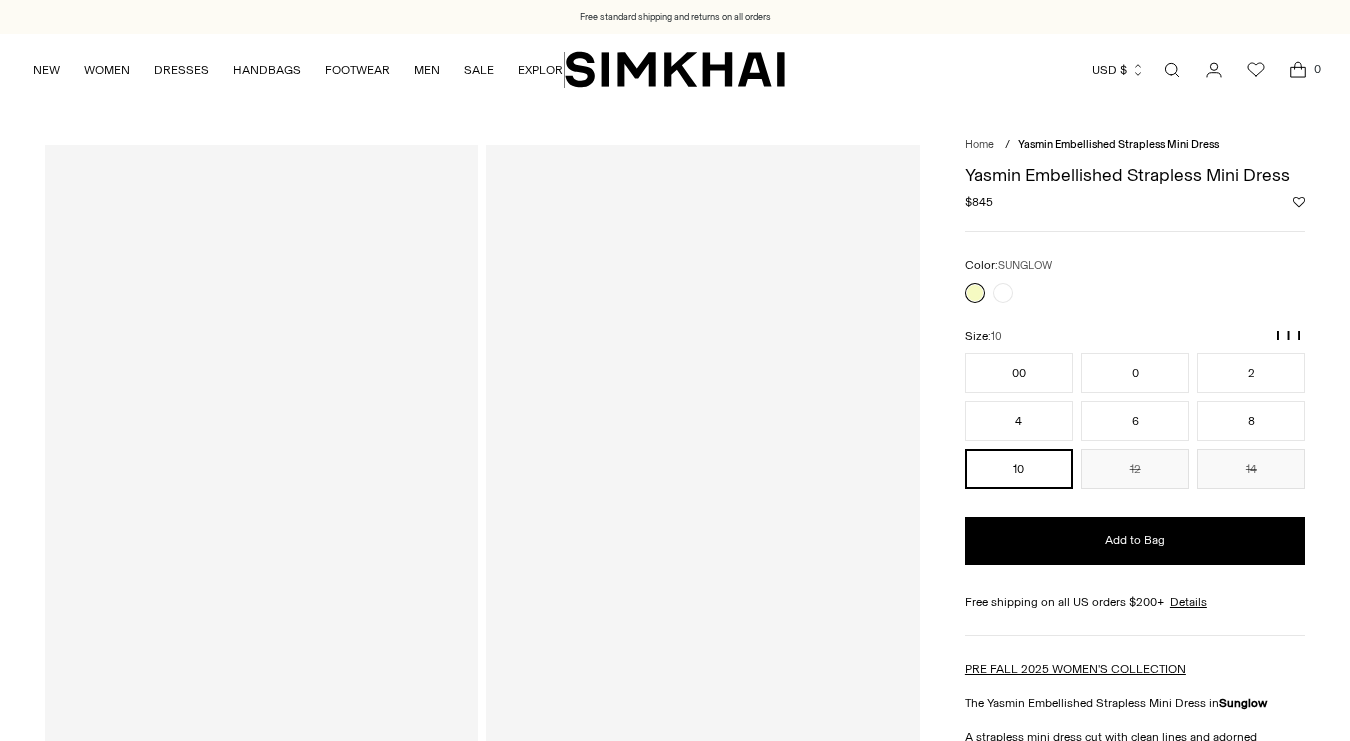 scroll, scrollTop: 0, scrollLeft: 0, axis: both 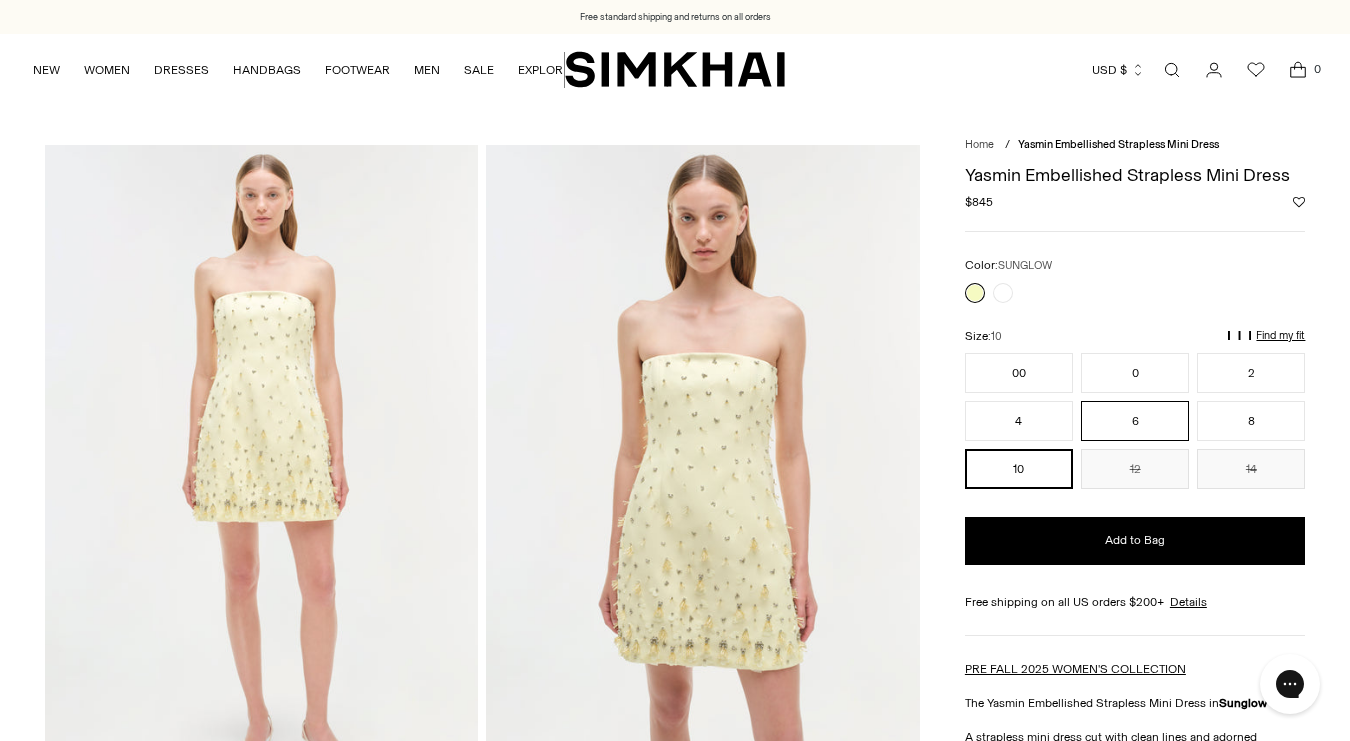 click on "6" at bounding box center (1135, 421) 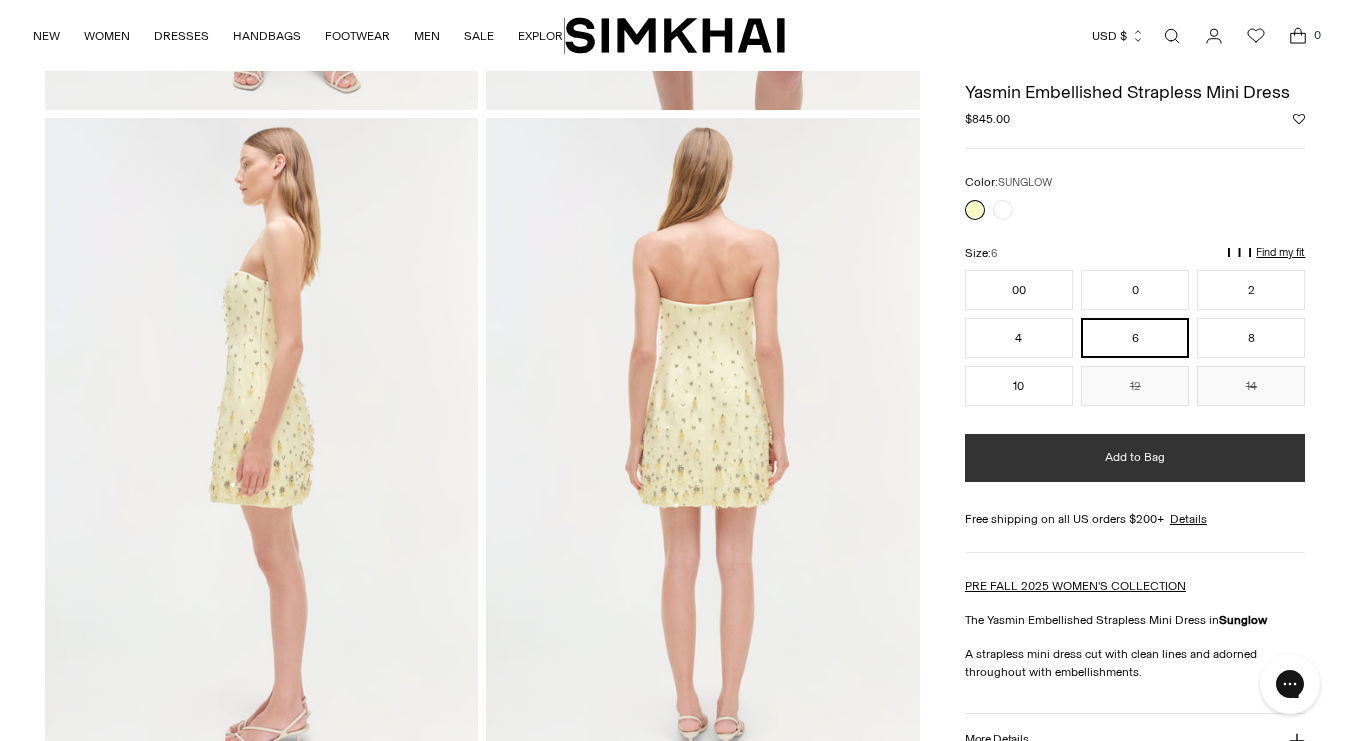 scroll, scrollTop: 685, scrollLeft: 0, axis: vertical 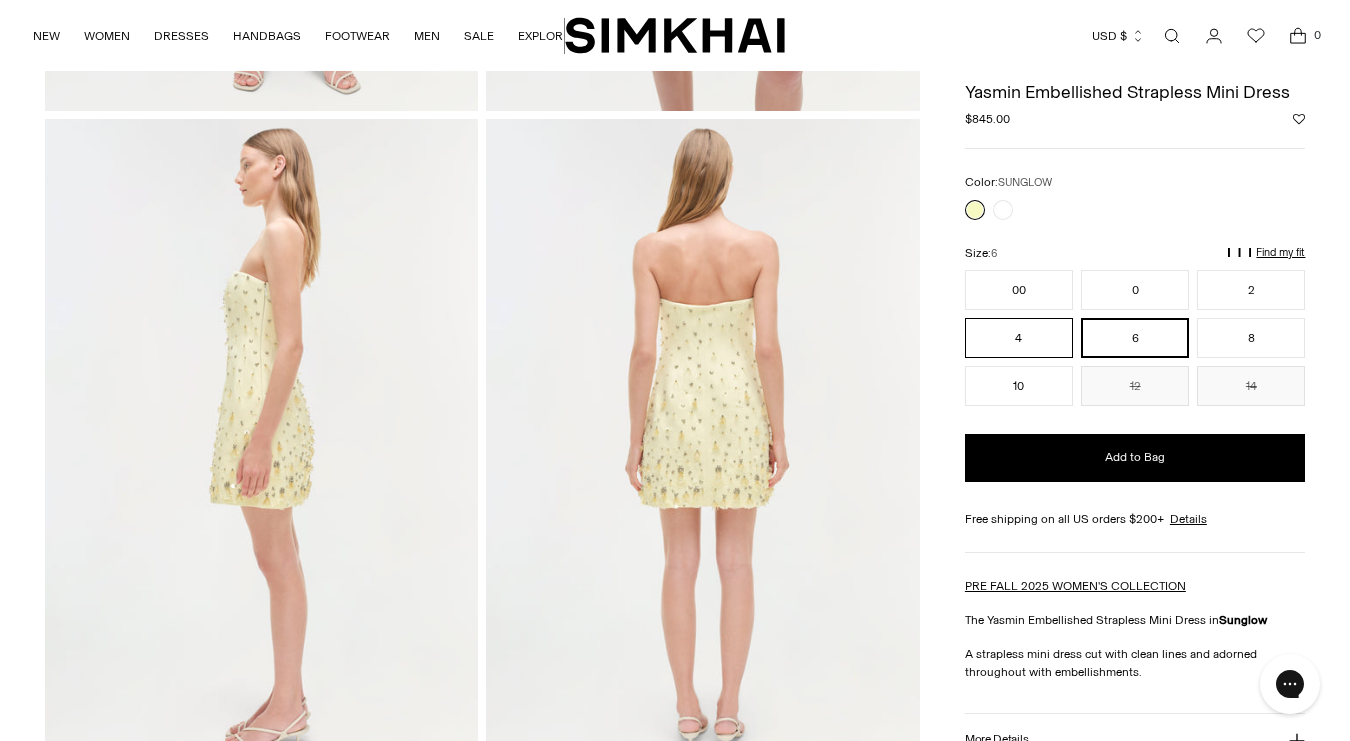 click on "4" at bounding box center (1019, 338) 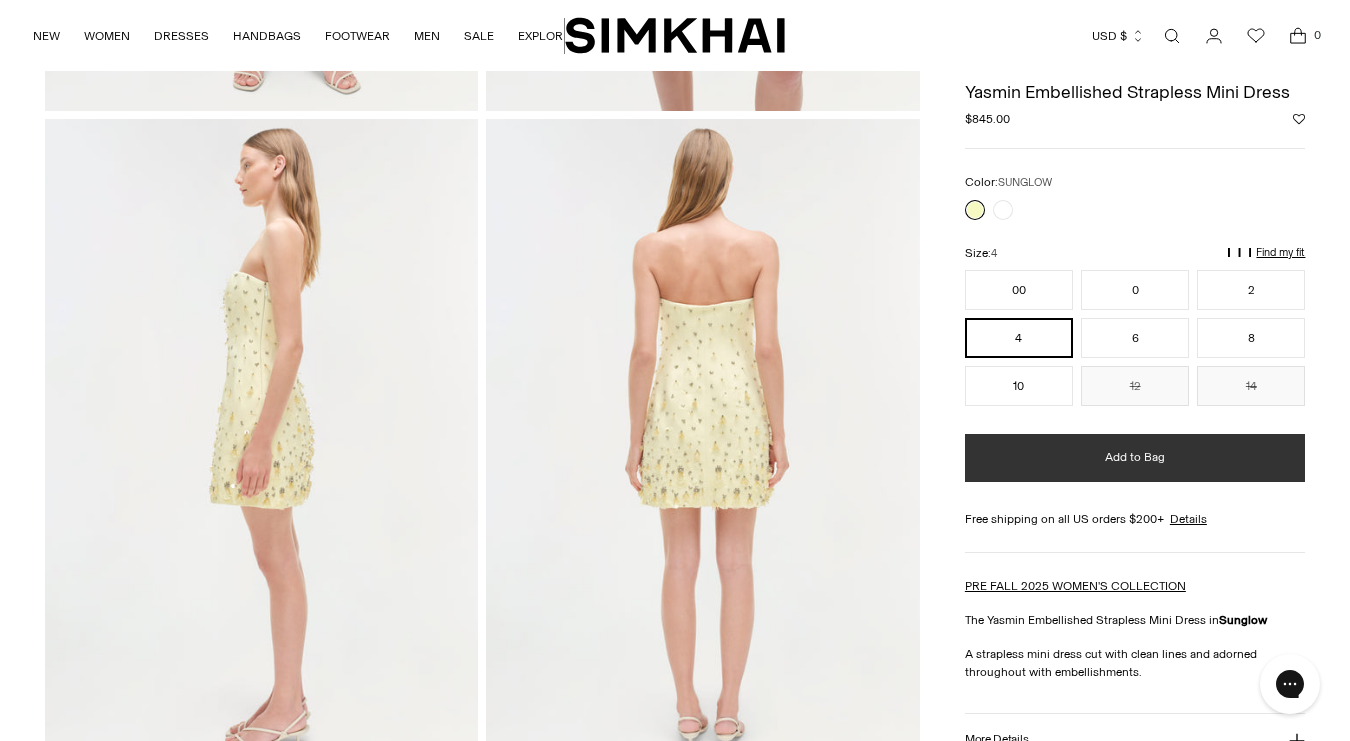 click on "Add to Bag" at bounding box center [1135, 457] 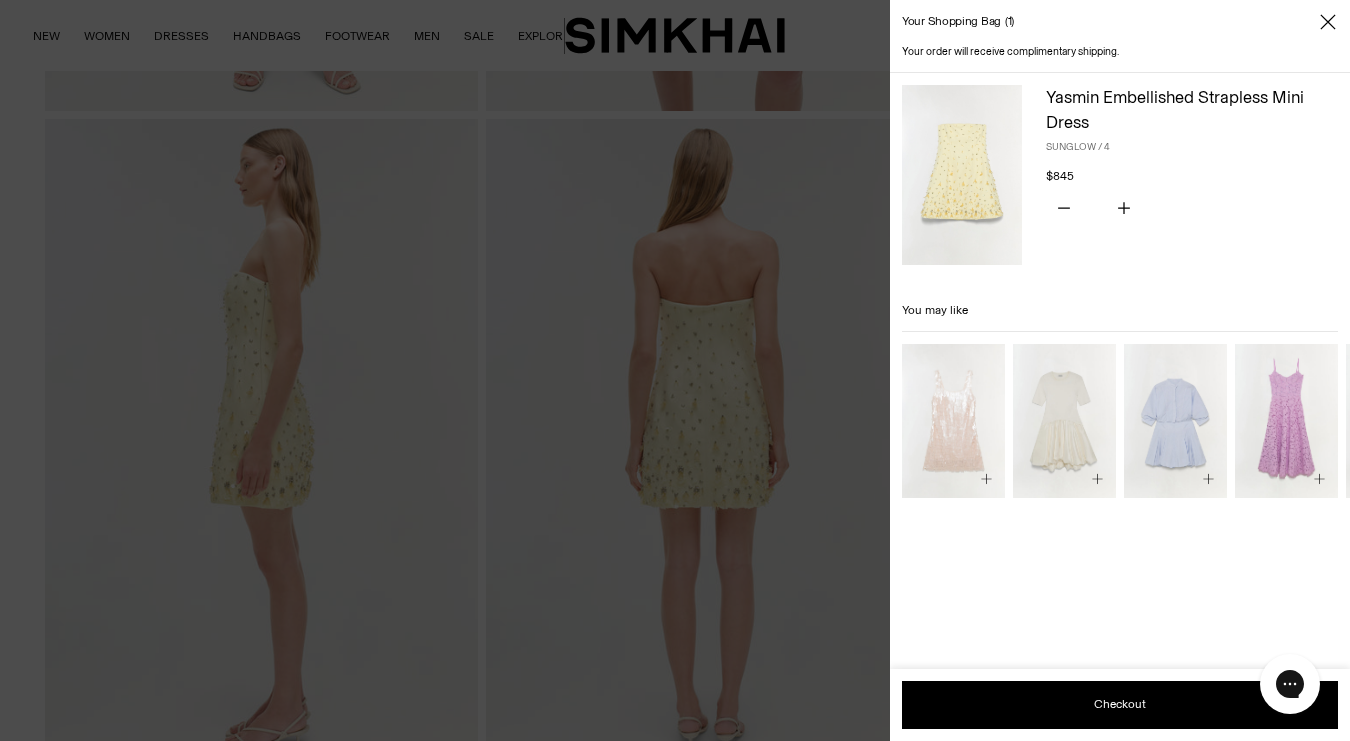 click 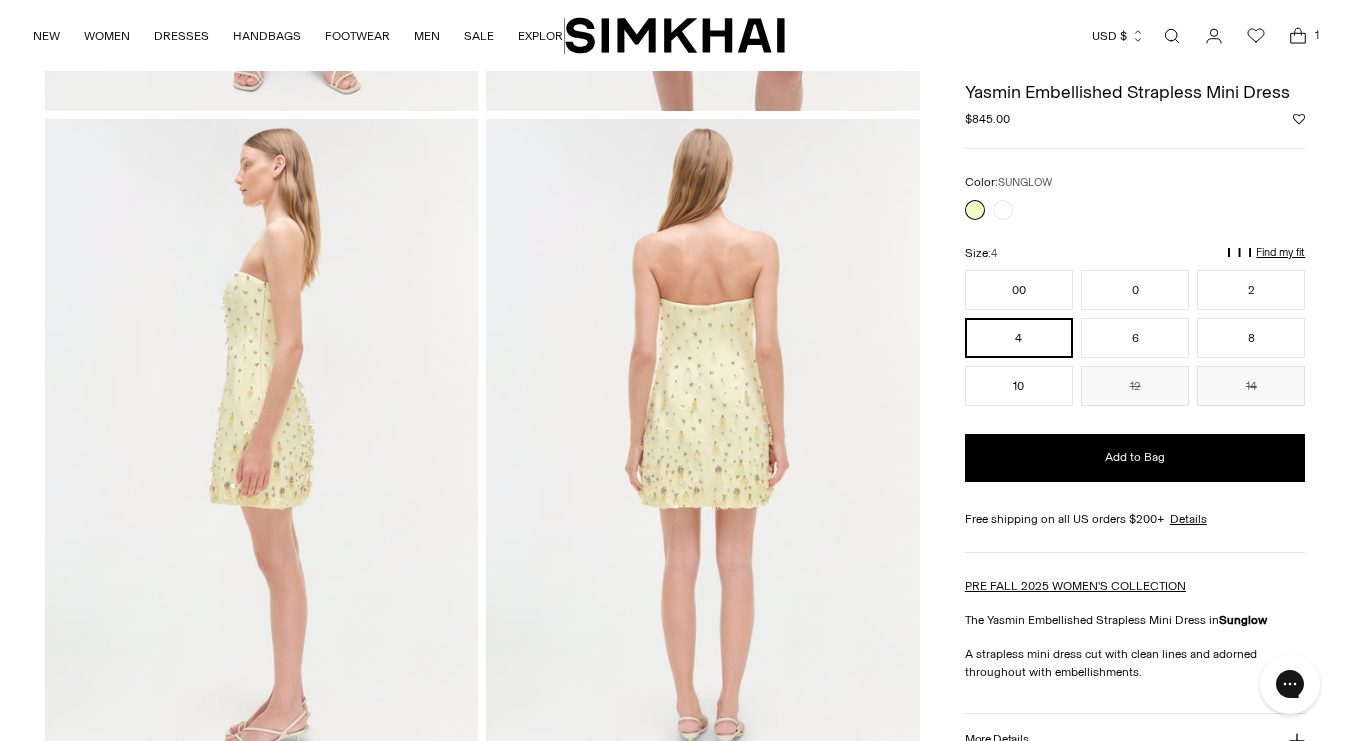 click on "Find my fit" at bounding box center (1098, 262) 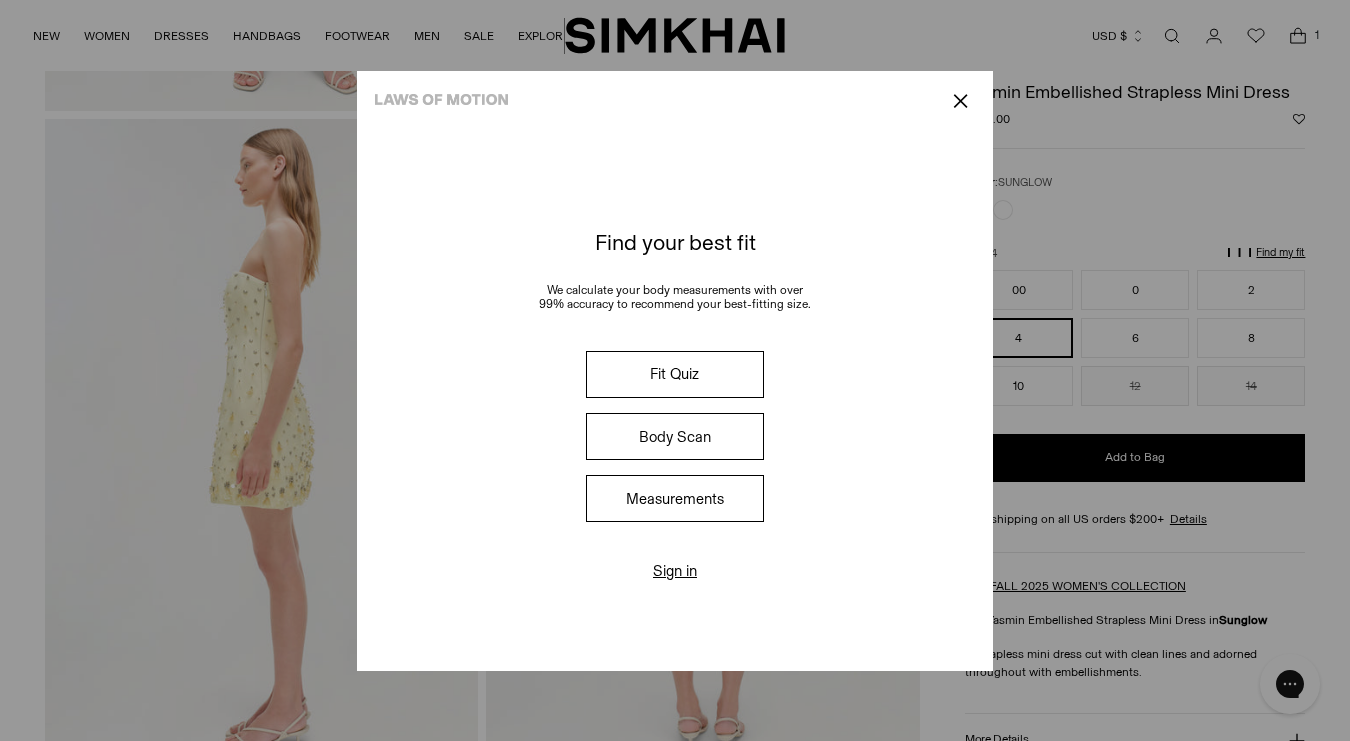 click on "Measurements" at bounding box center (675, 498) 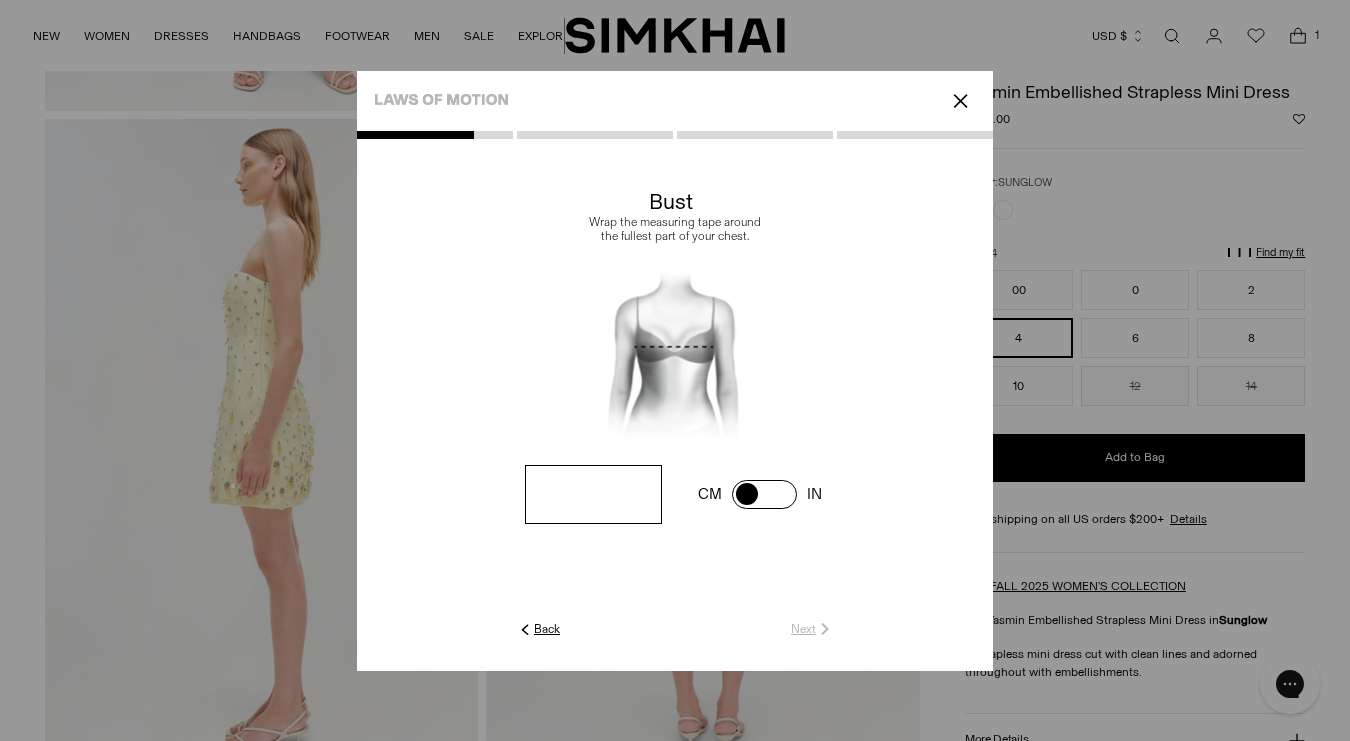 click at bounding box center [593, 494] 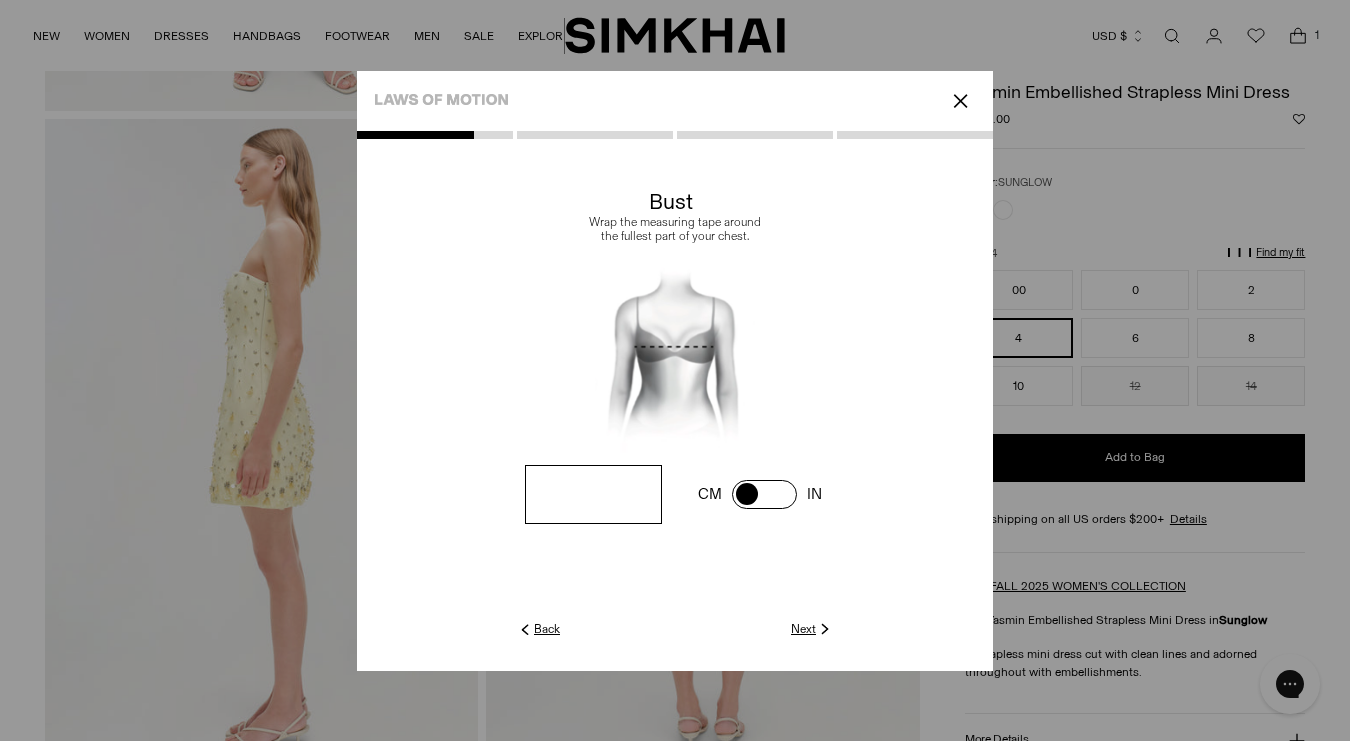 type on "**" 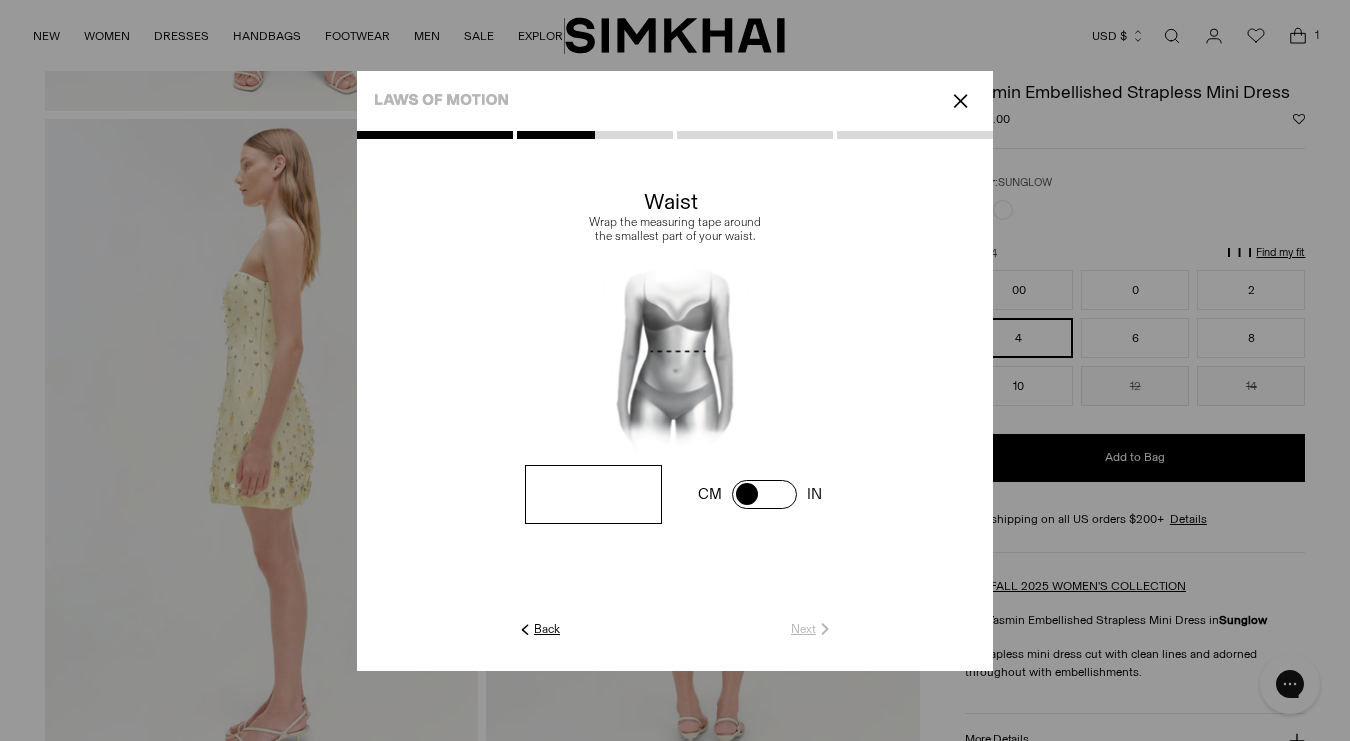 click at bounding box center [0, 0] 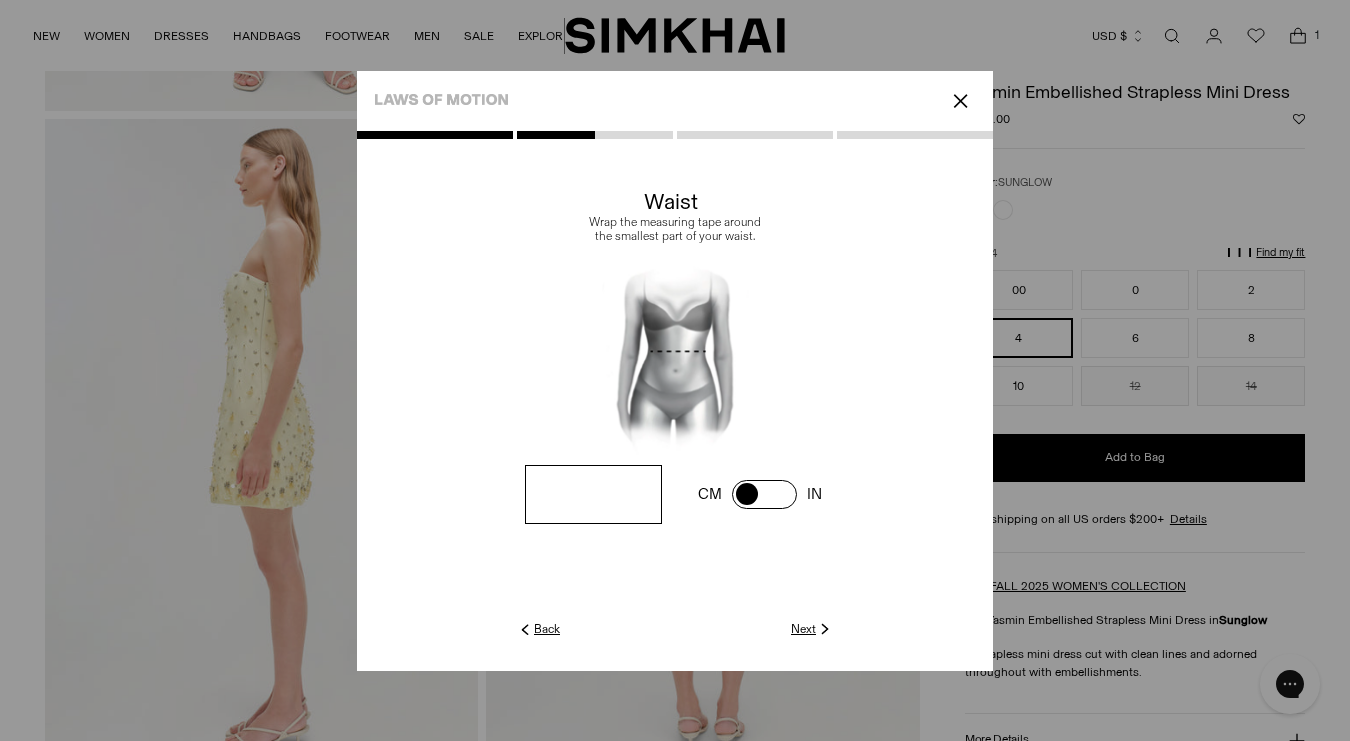 type on "**" 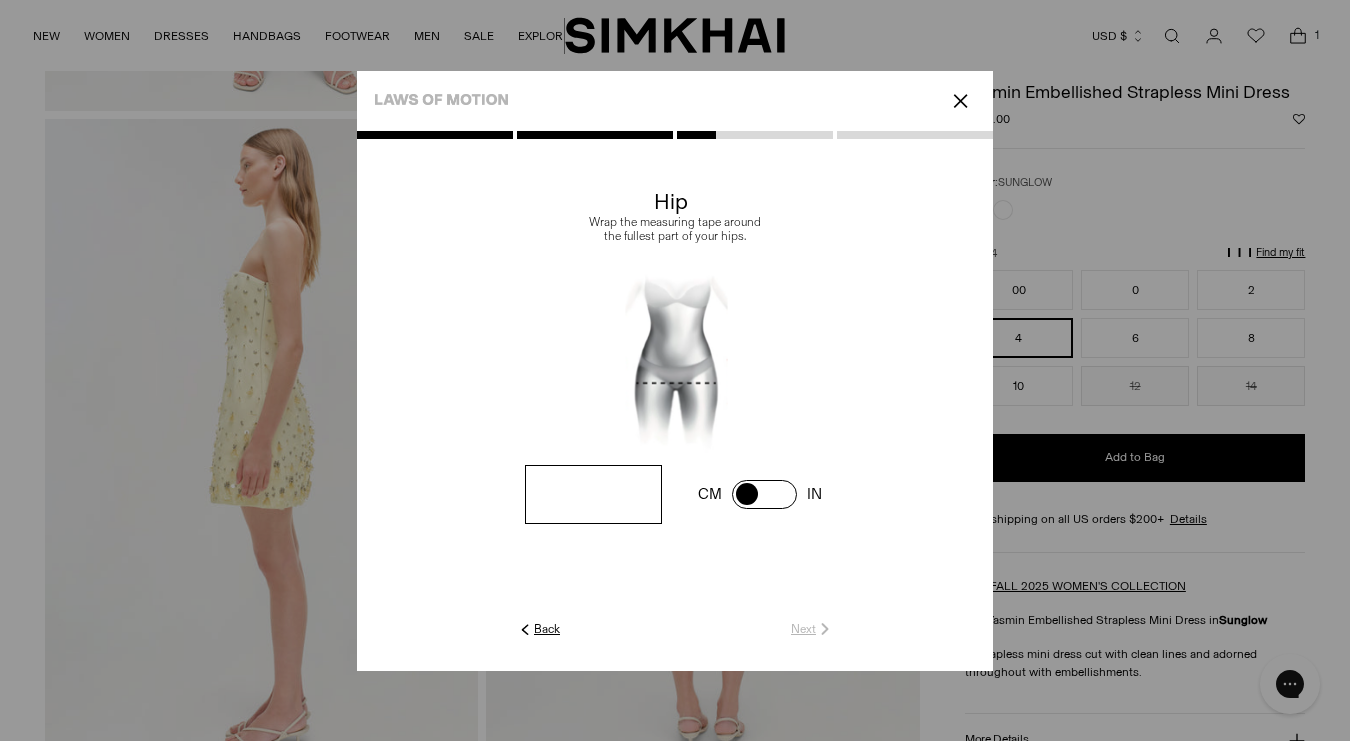 click at bounding box center [0, 0] 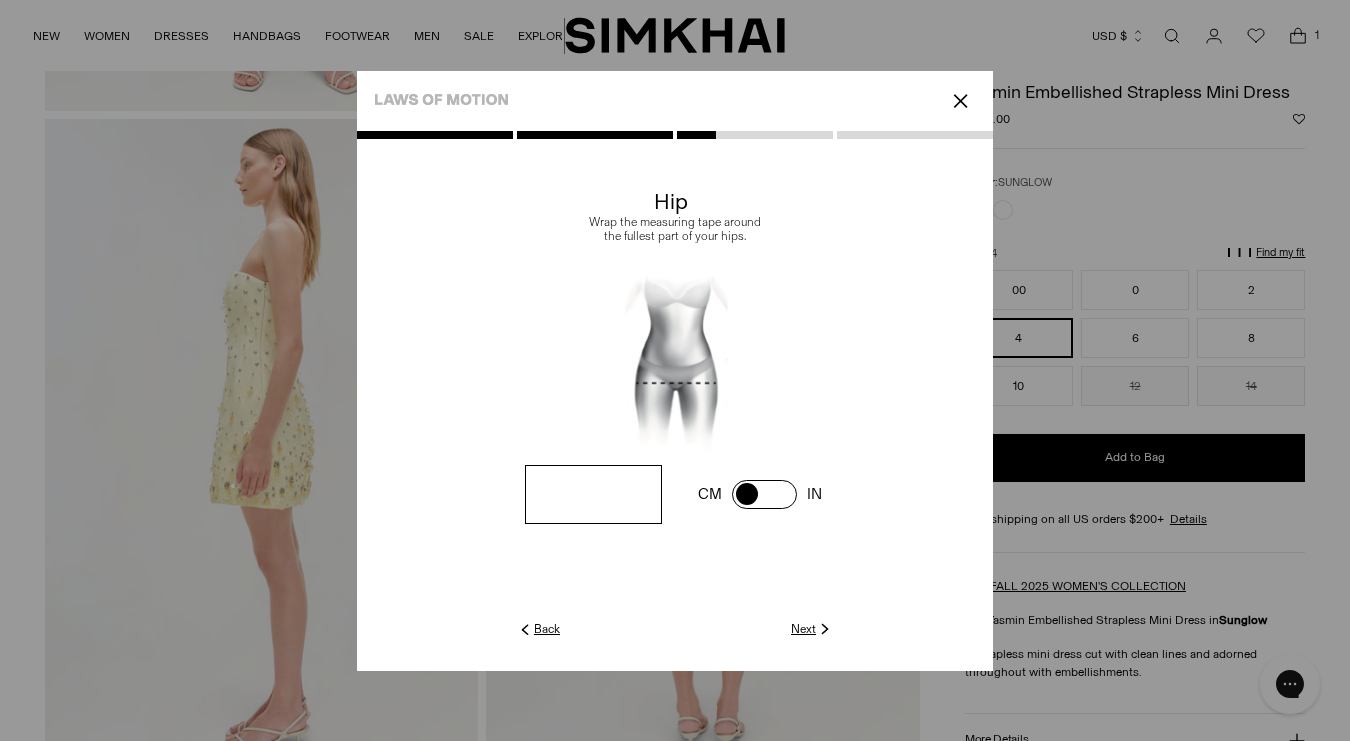 type on "**" 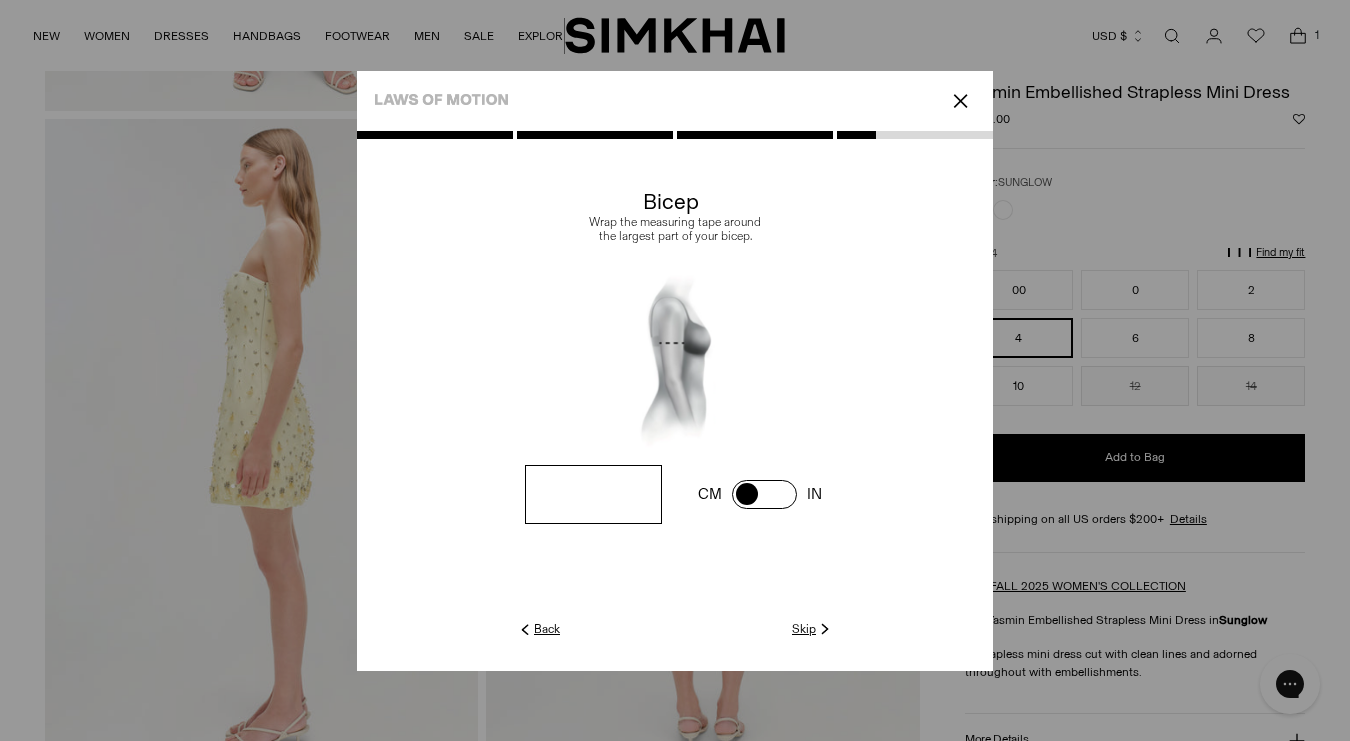 click at bounding box center [0, 0] 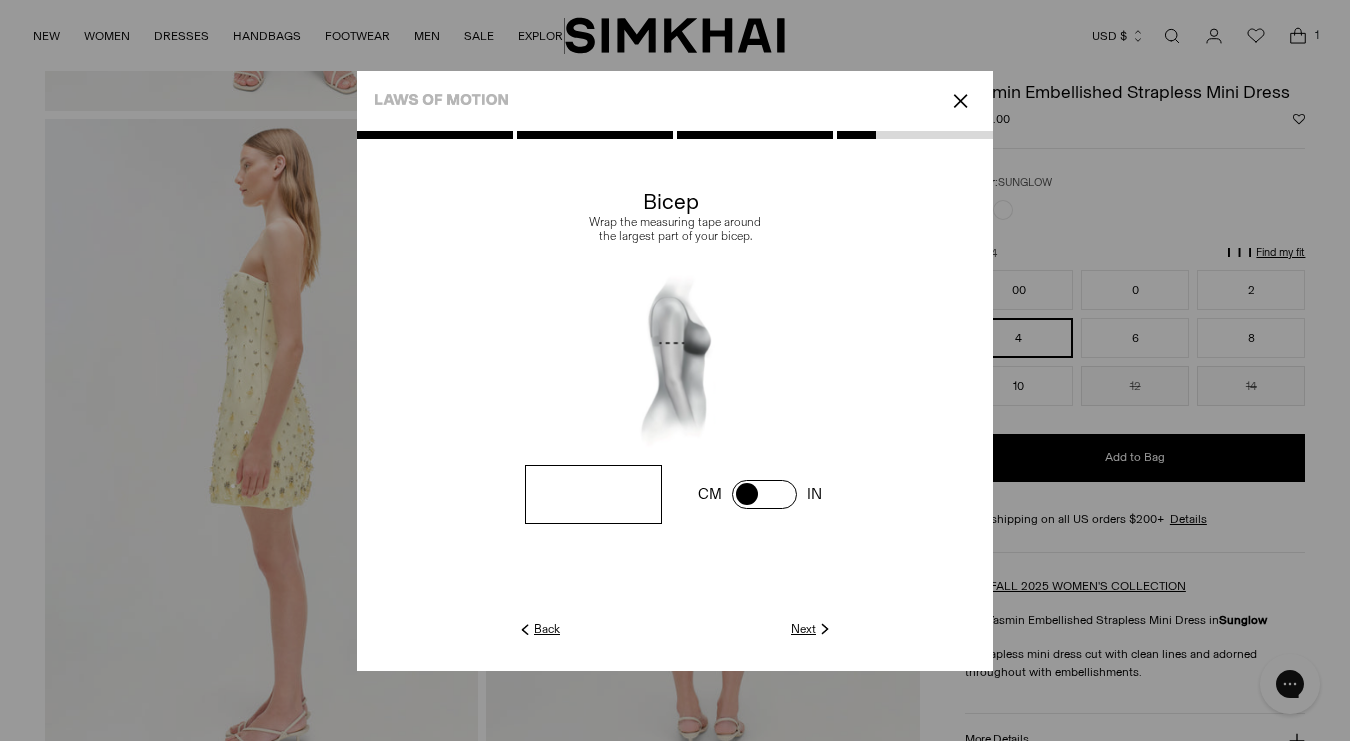 type on "**" 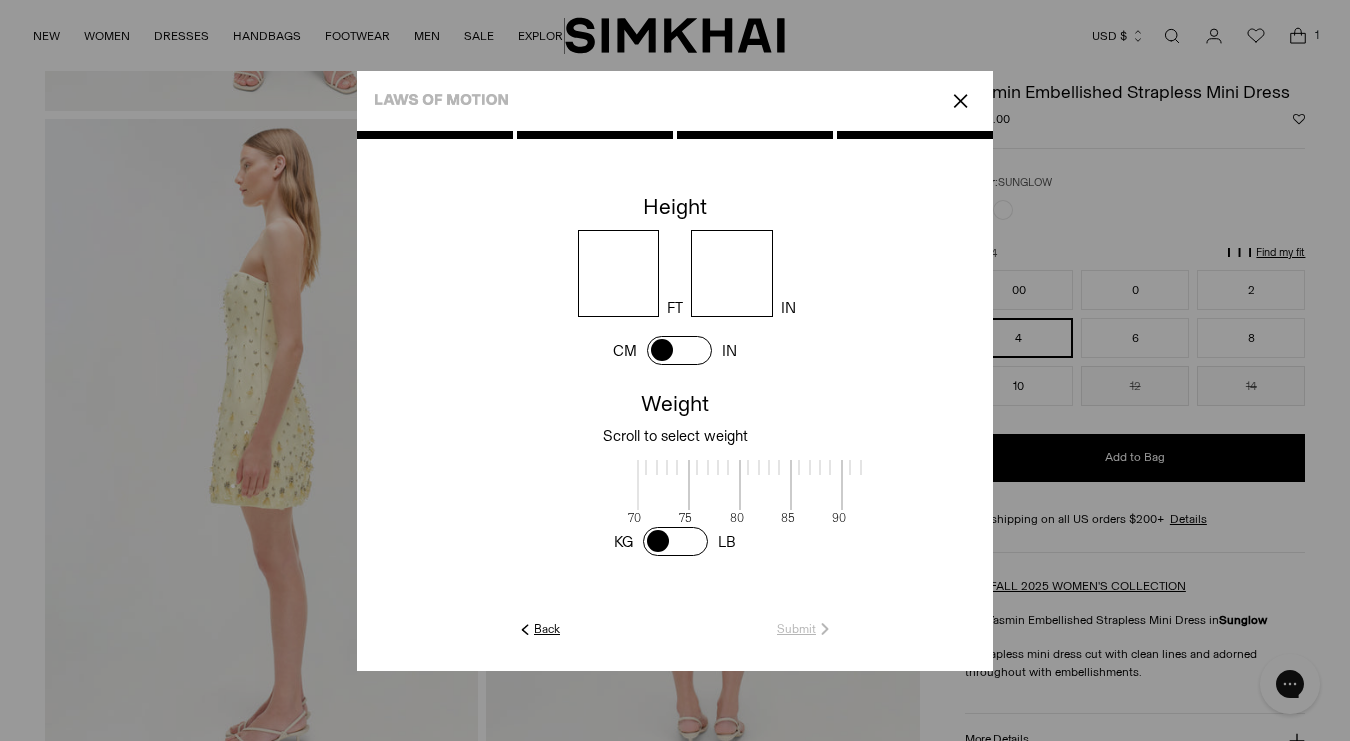 scroll, scrollTop: 4, scrollLeft: 650, axis: both 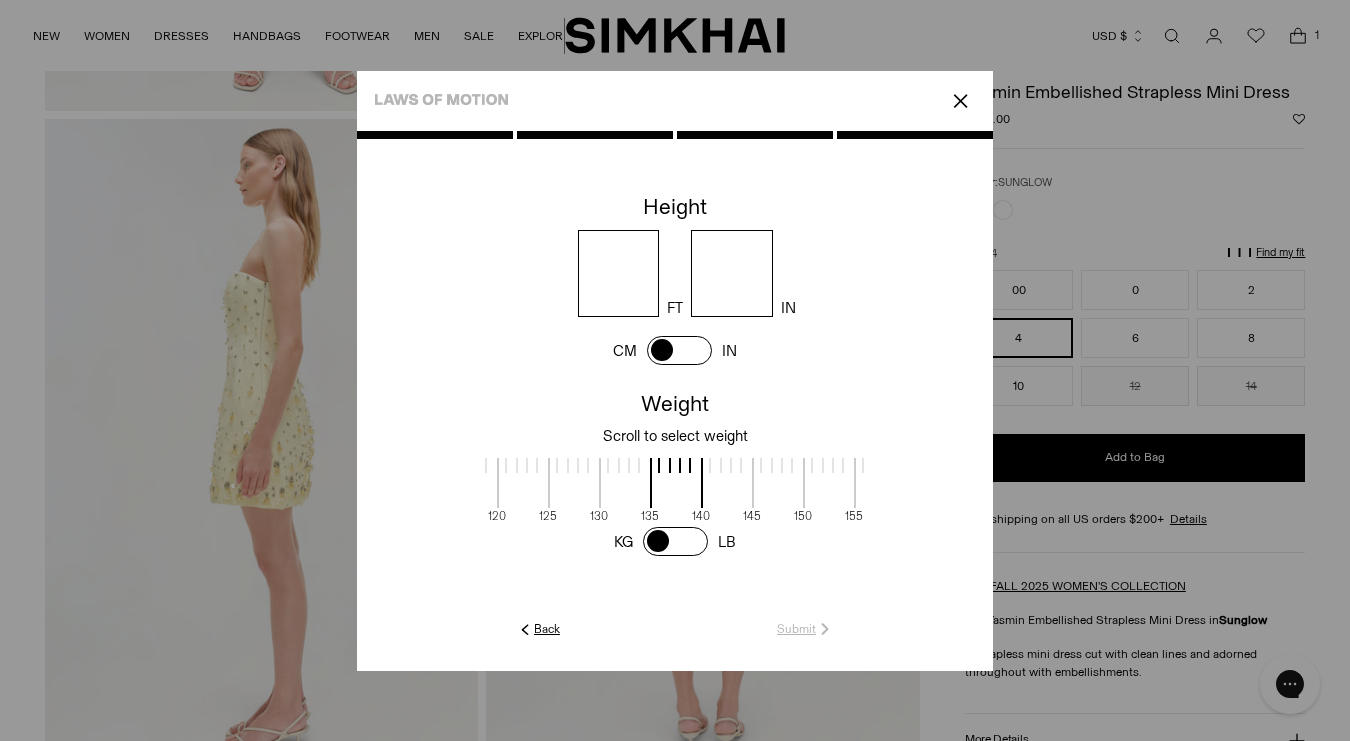 click at bounding box center (619, 273) 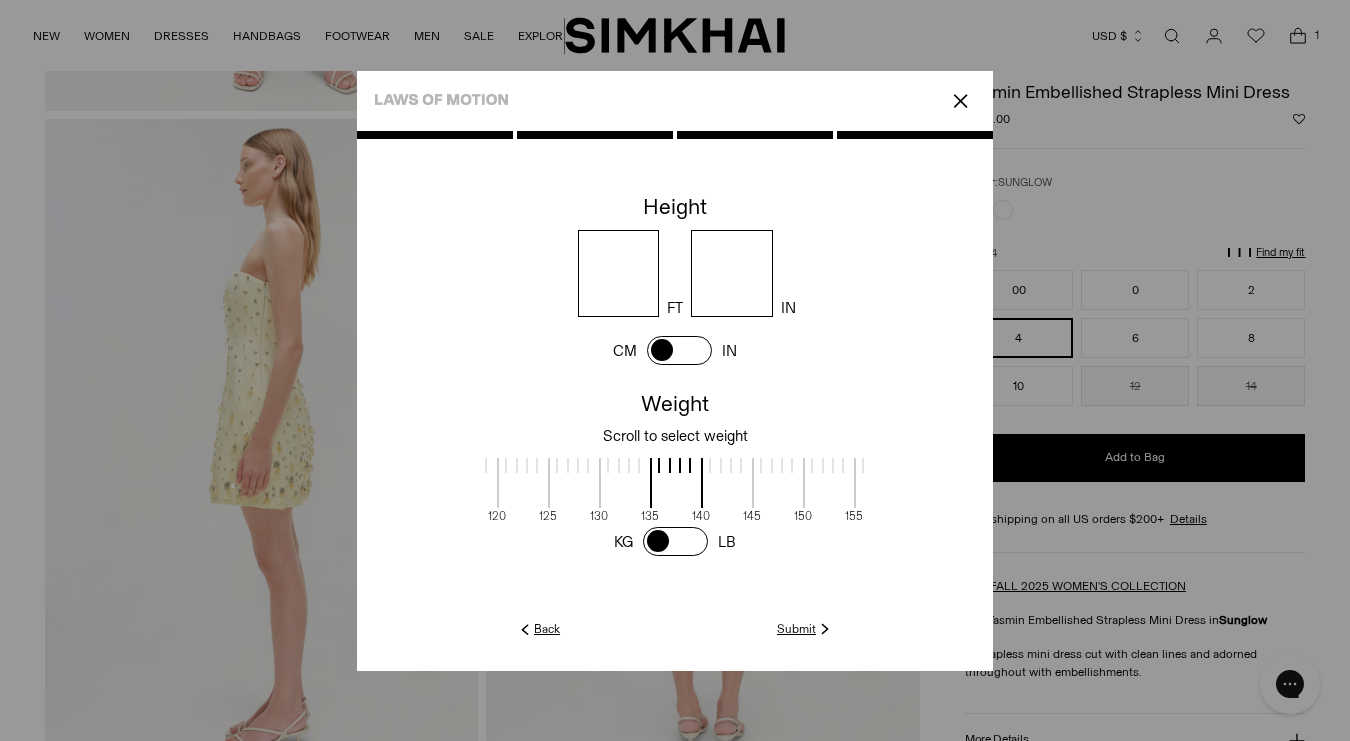 type on "*" 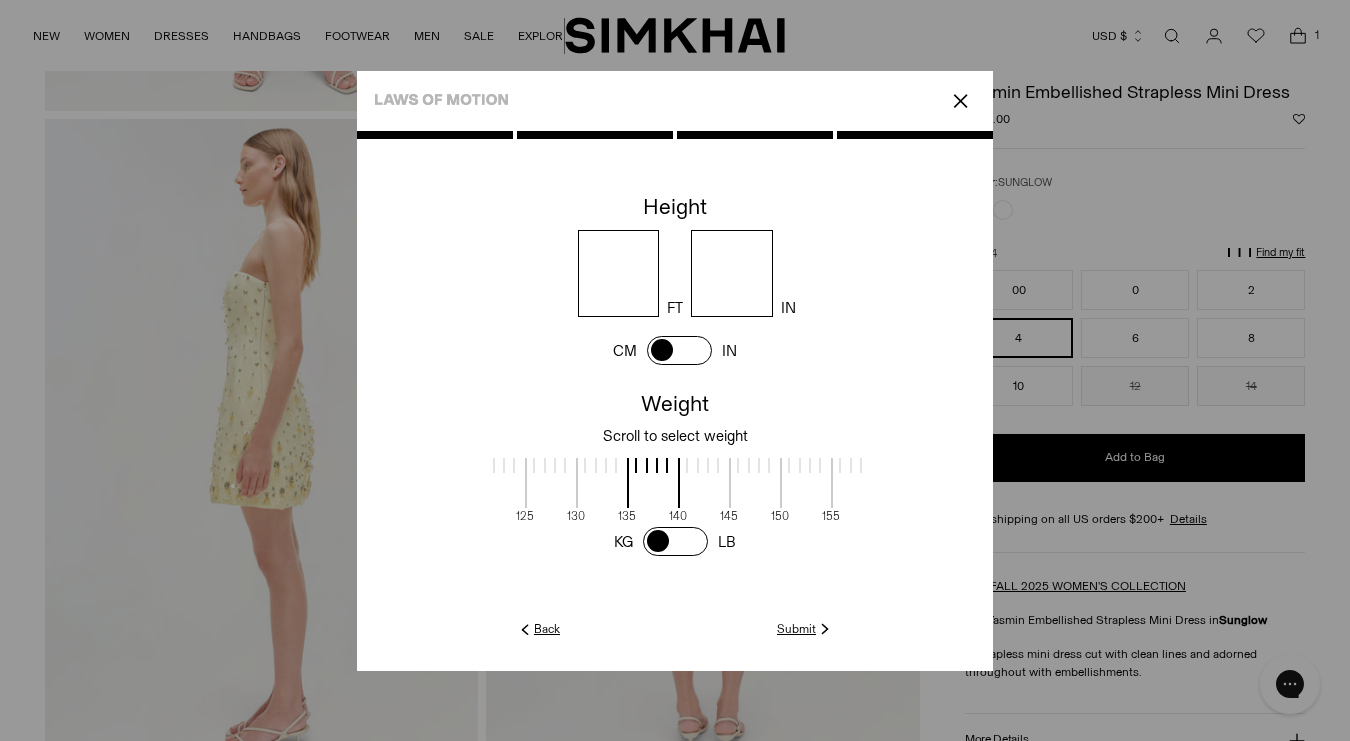 scroll, scrollTop: 4, scrollLeft: 676, axis: both 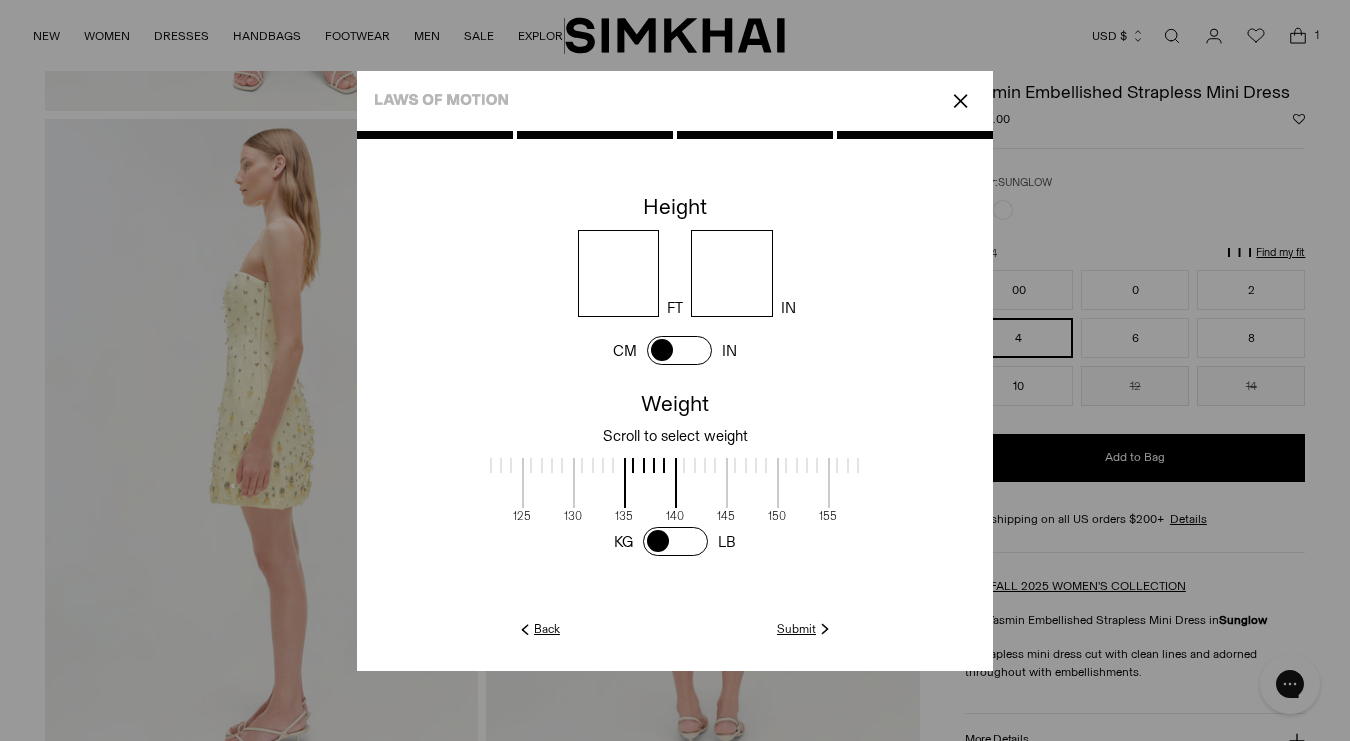 click at bounding box center [701, 483] 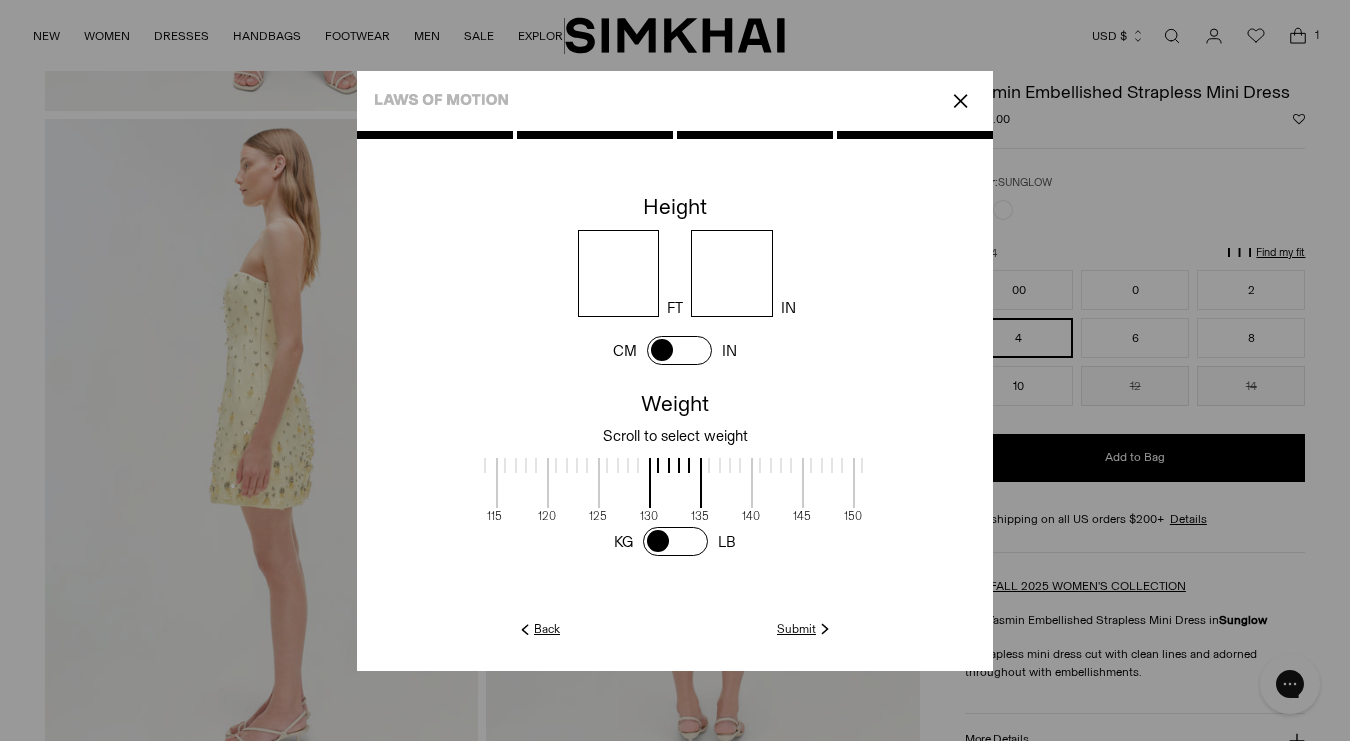 scroll, scrollTop: 4, scrollLeft: 596, axis: both 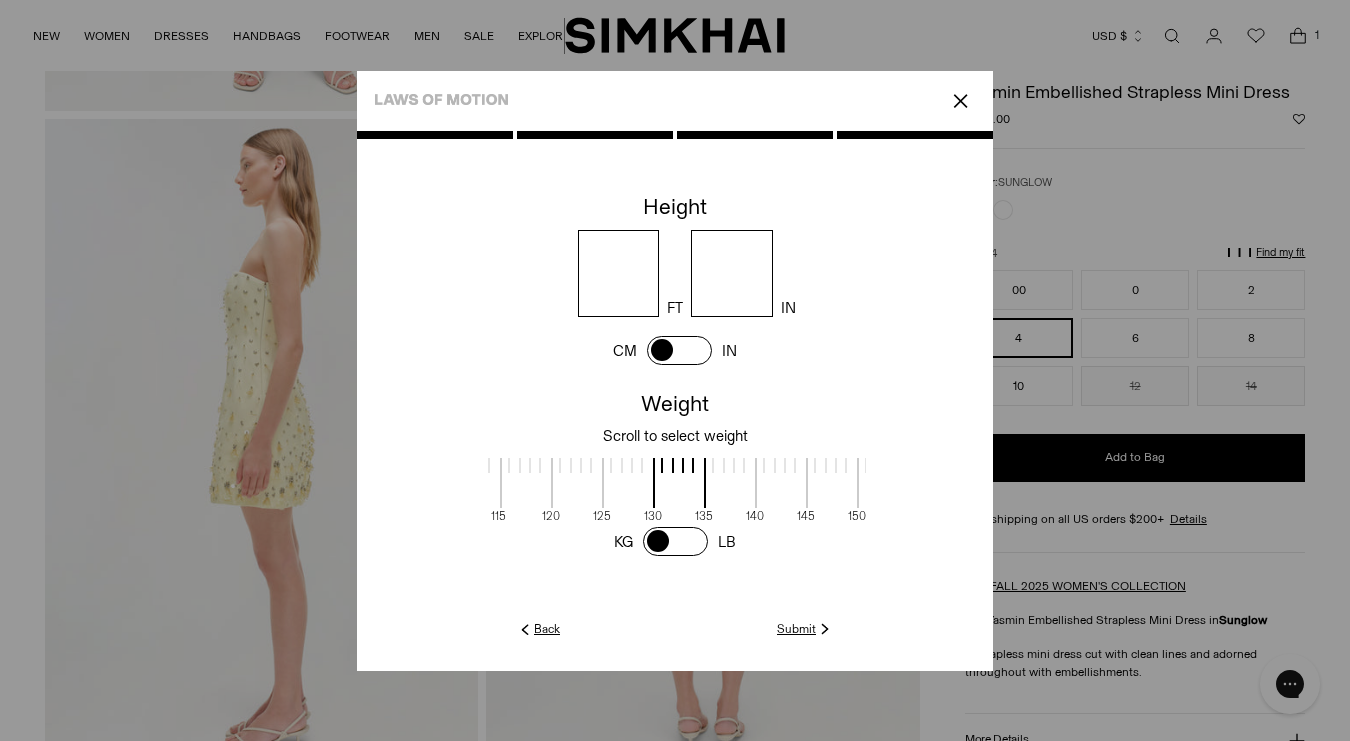 click at bounding box center [730, 483] 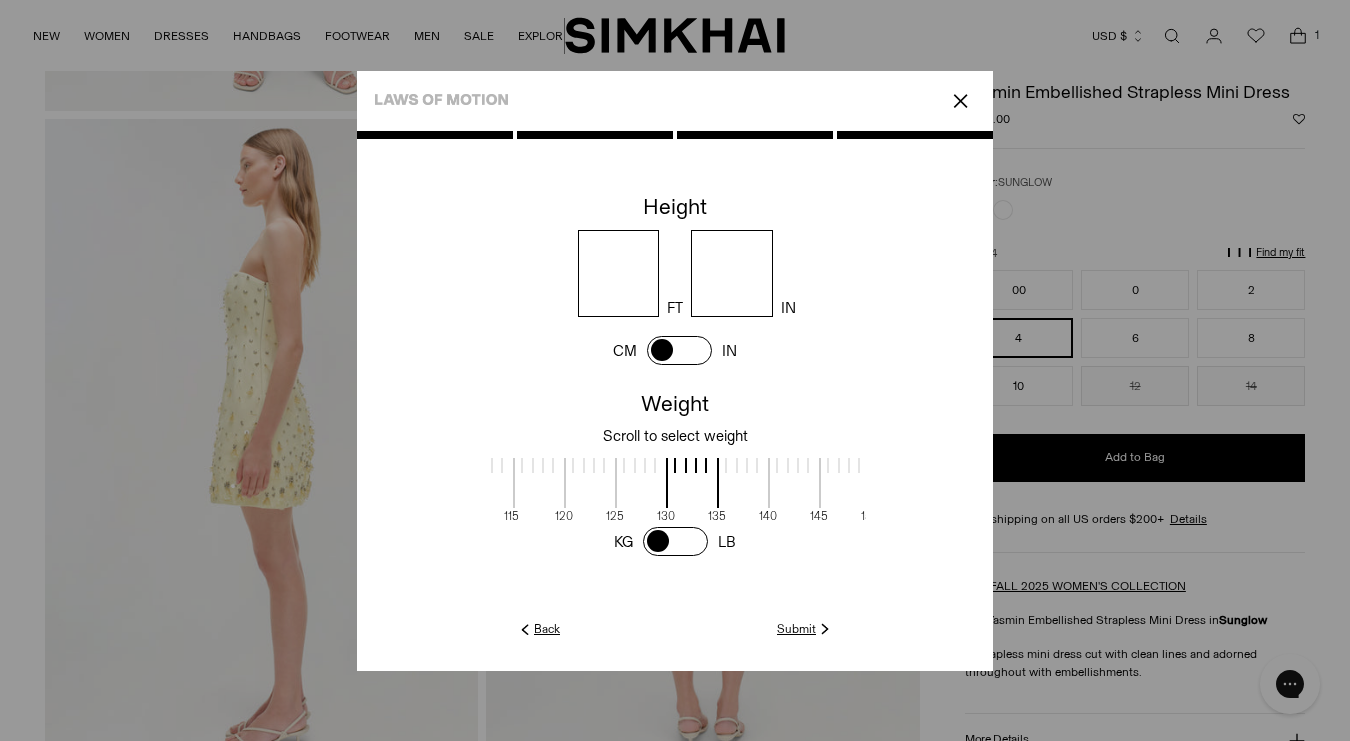 scroll, scrollTop: 4, scrollLeft: 594, axis: both 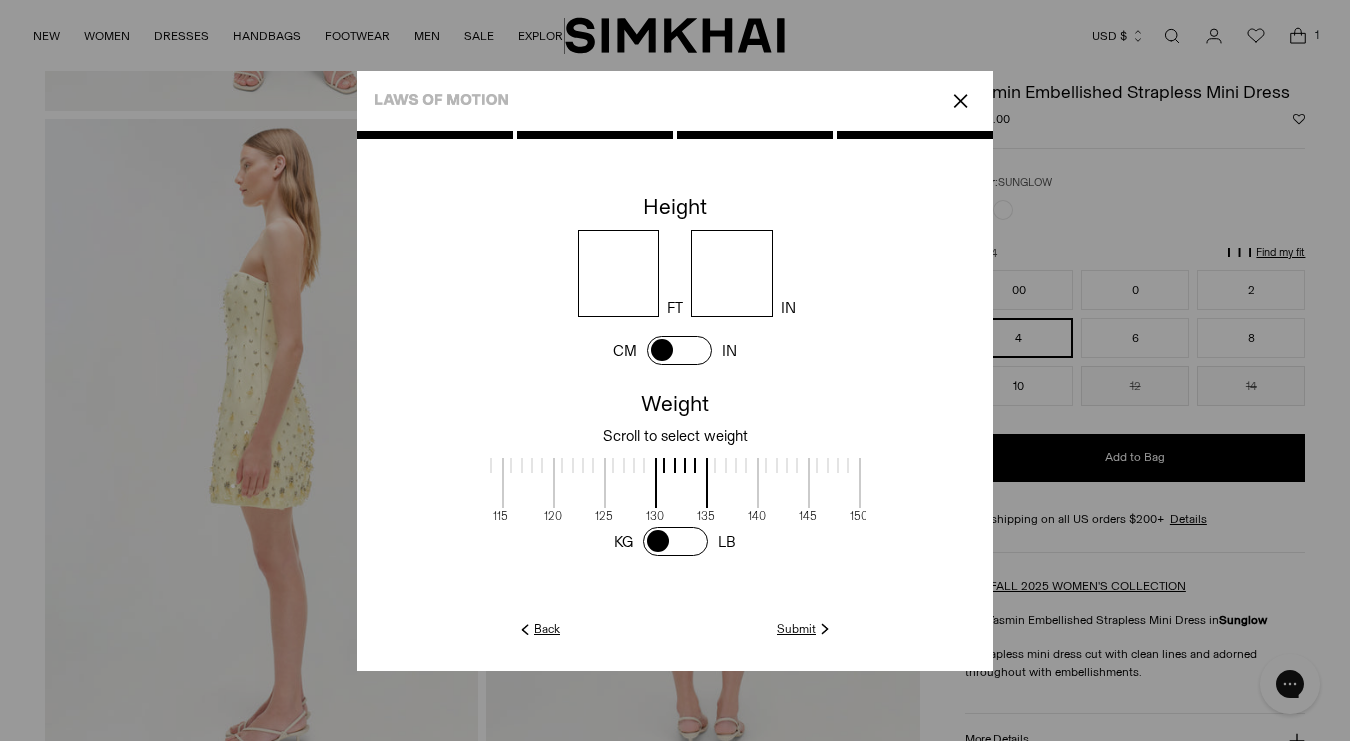 click at bounding box center (732, 483) 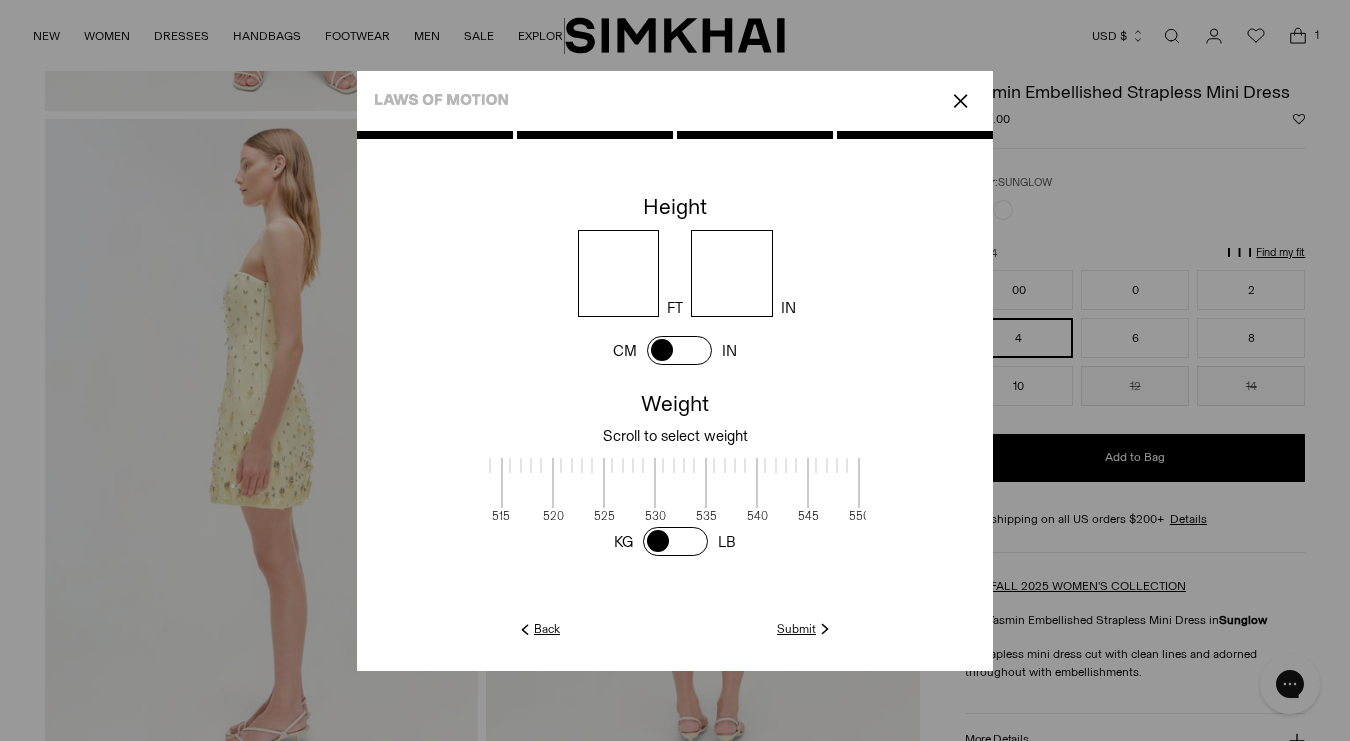 scroll, scrollTop: 4, scrollLeft: 5127, axis: both 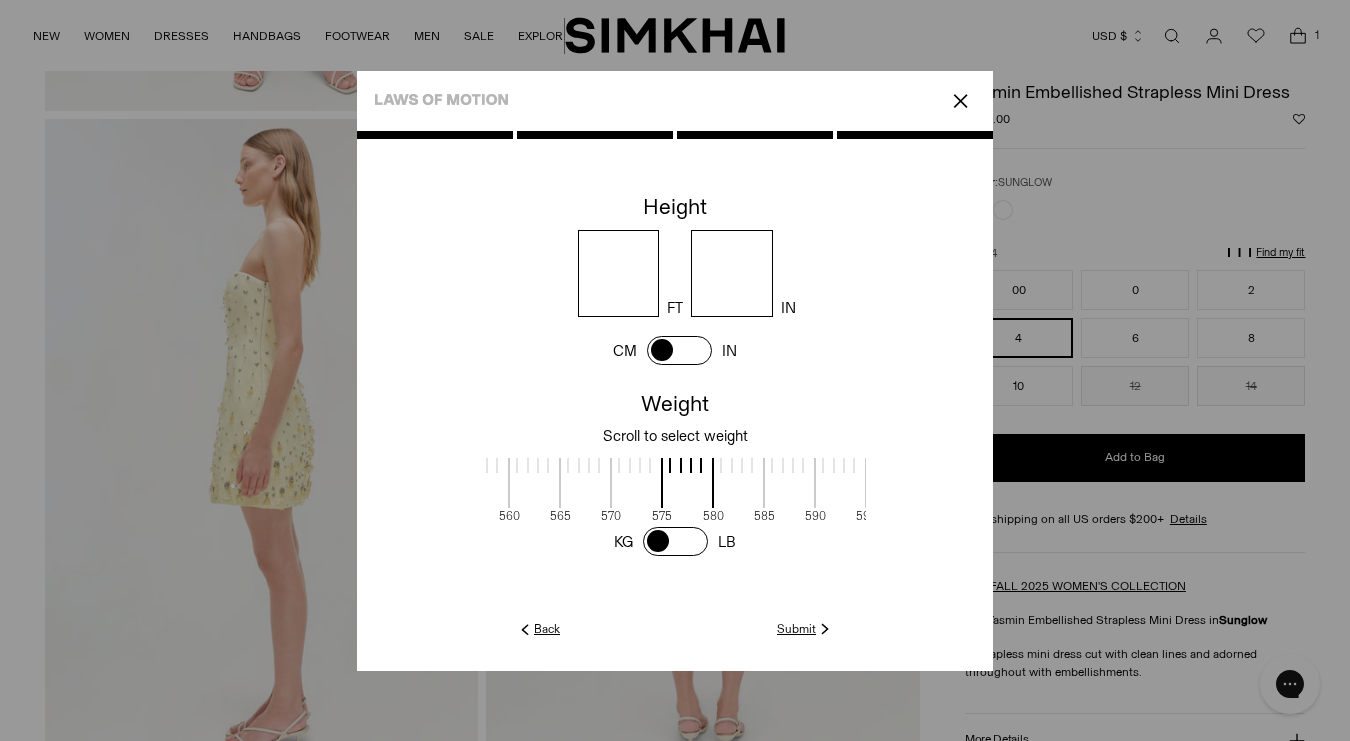 drag, startPoint x: 802, startPoint y: 496, endPoint x: 732, endPoint y: 513, distance: 72.03471 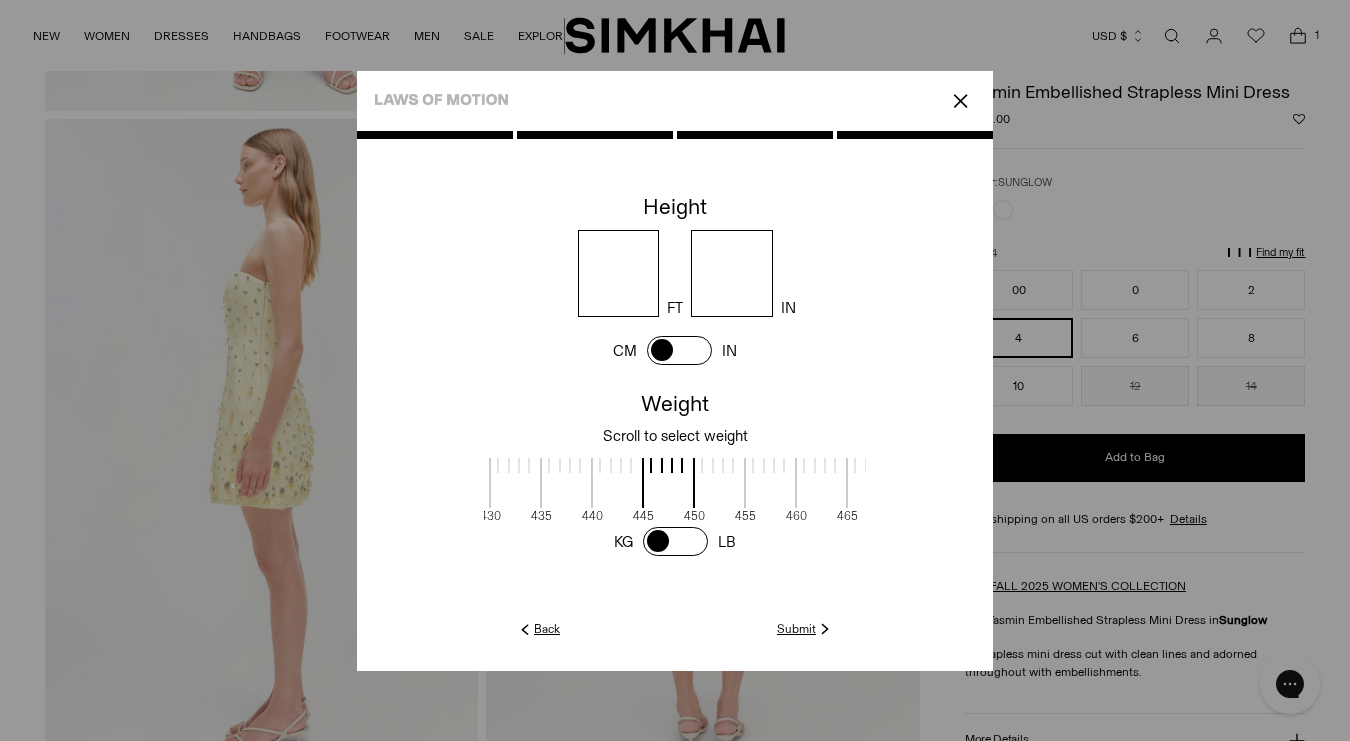 scroll, scrollTop: 4, scrollLeft: 3602, axis: both 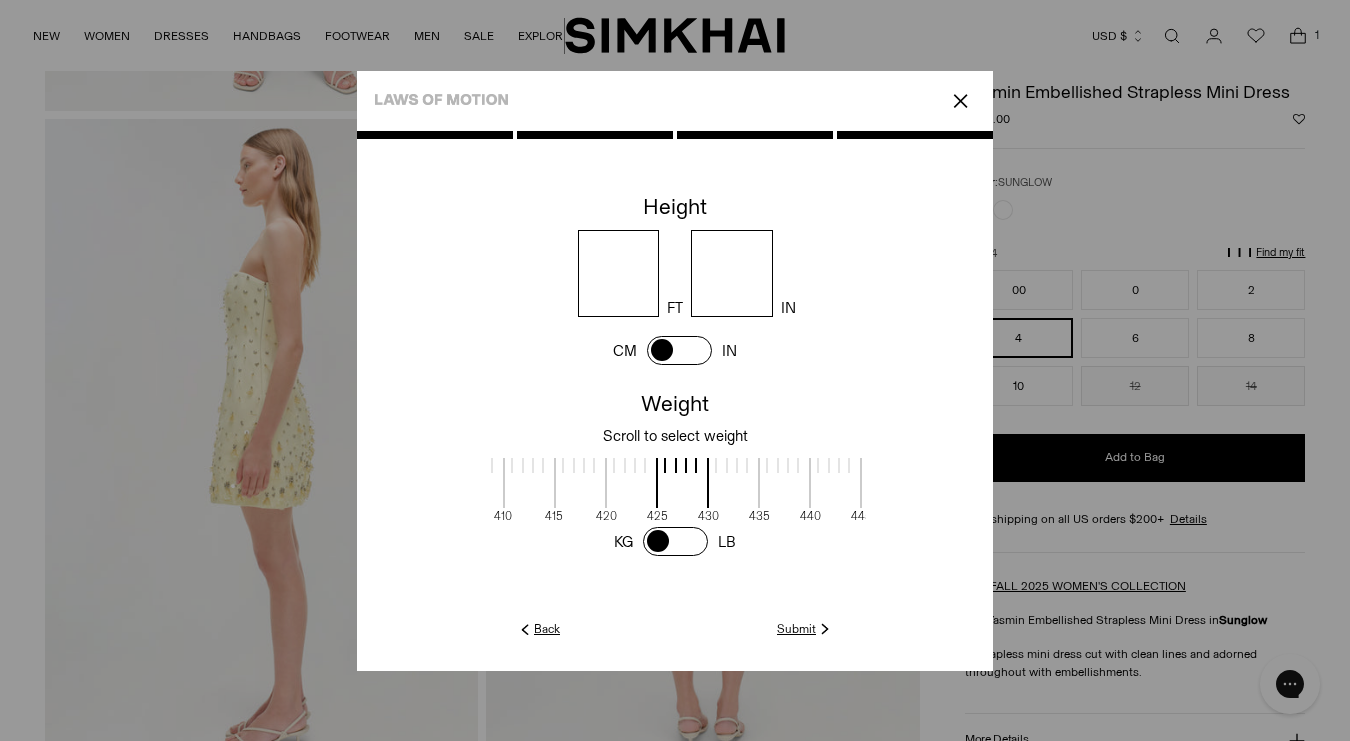 click at bounding box center [580, 483] 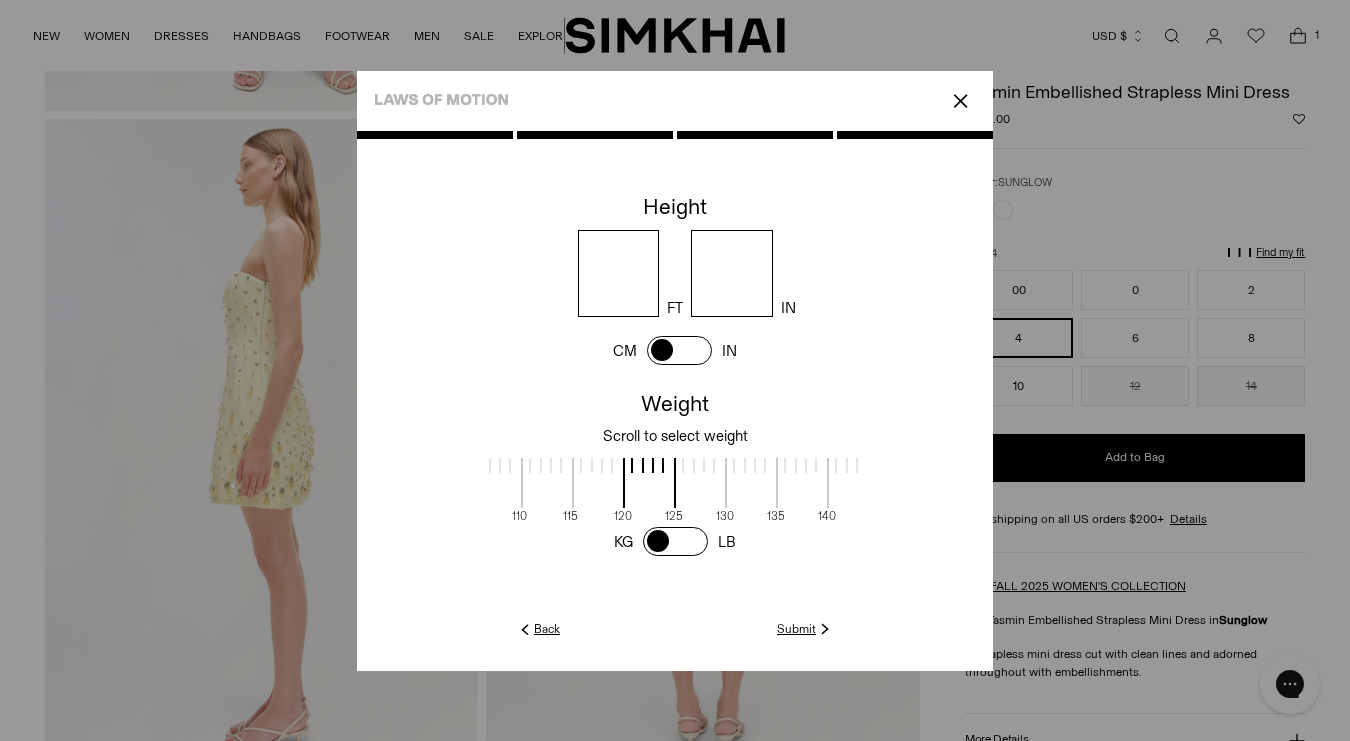 scroll, scrollTop: 4, scrollLeft: 519, axis: both 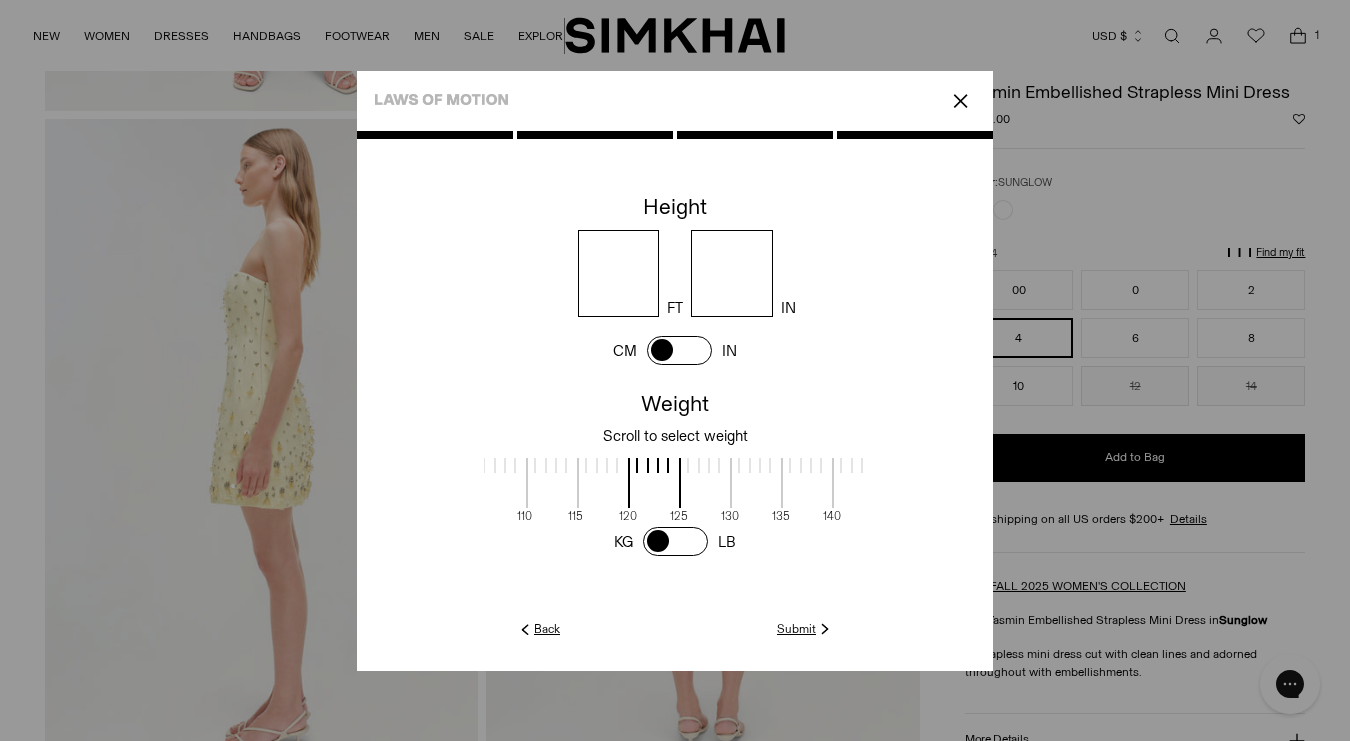 click at bounding box center [807, 483] 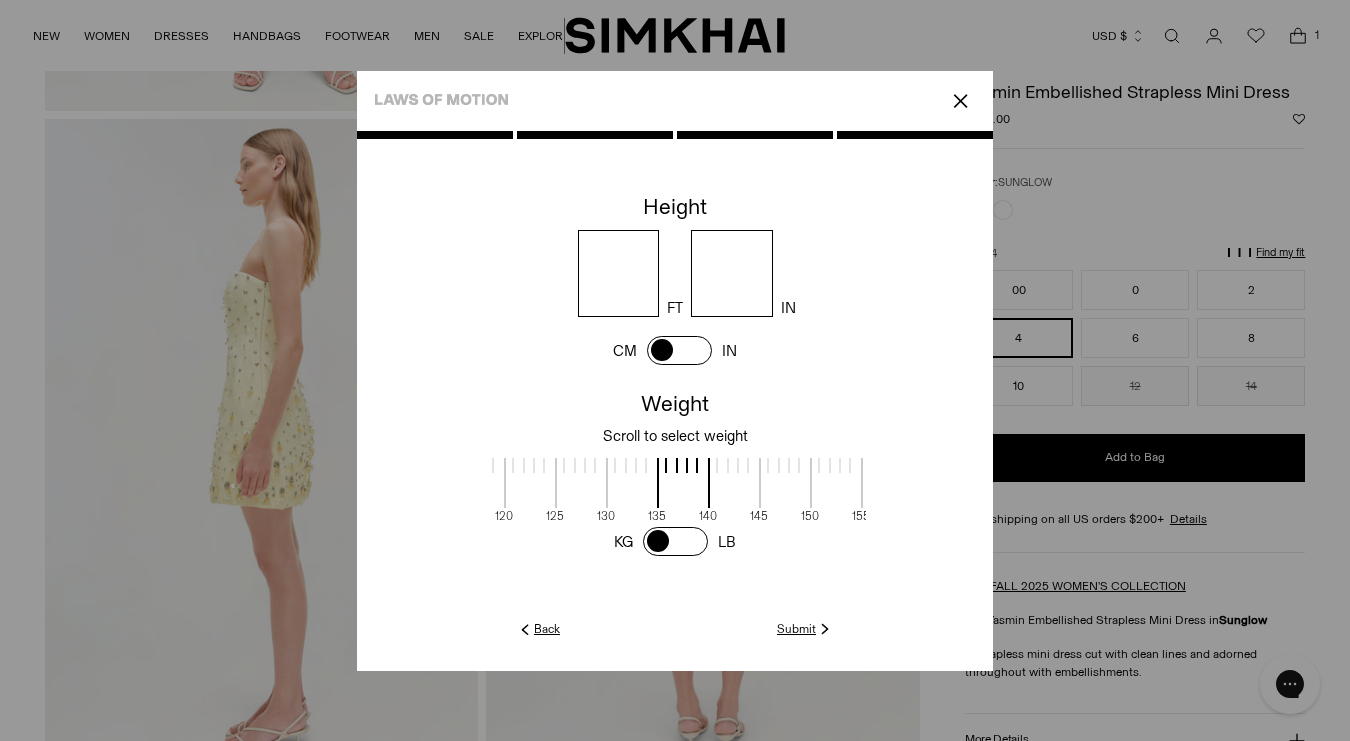 scroll, scrollTop: 4, scrollLeft: 643, axis: both 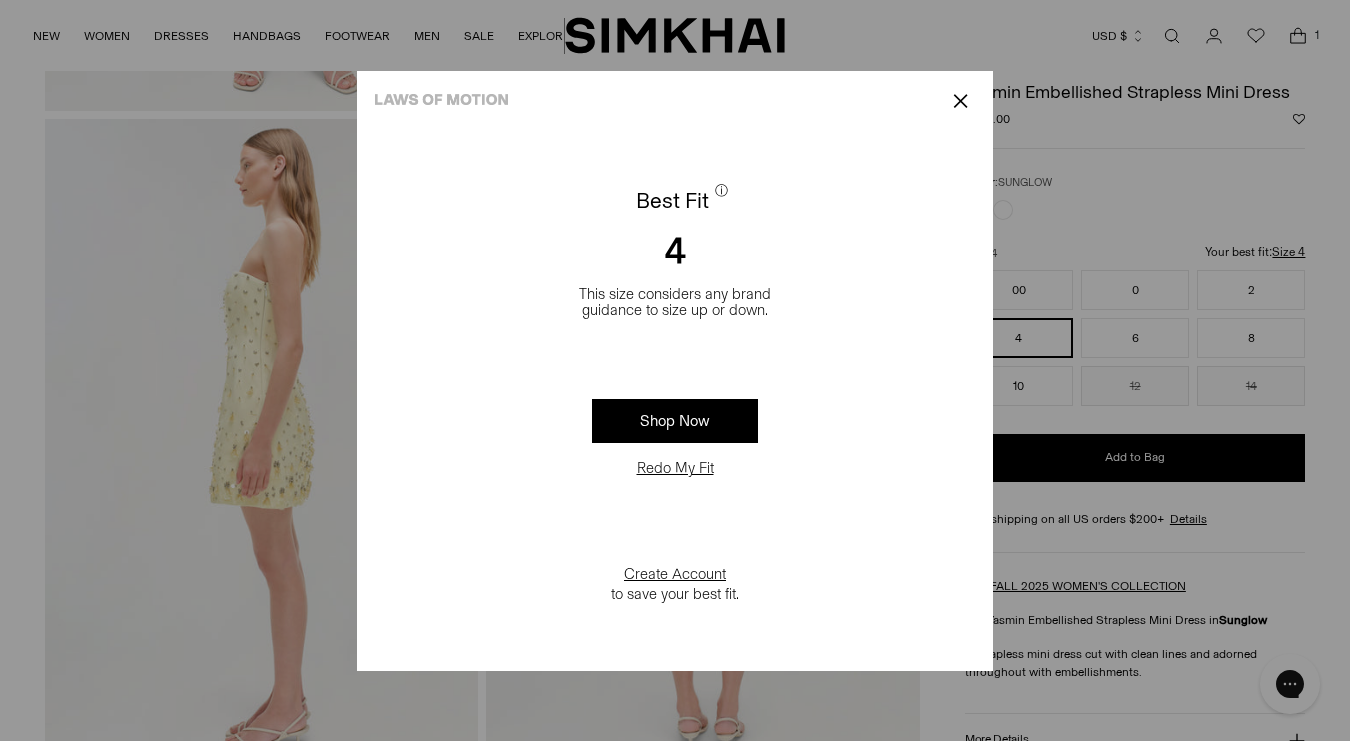 click on "Shop Now" at bounding box center [675, 421] 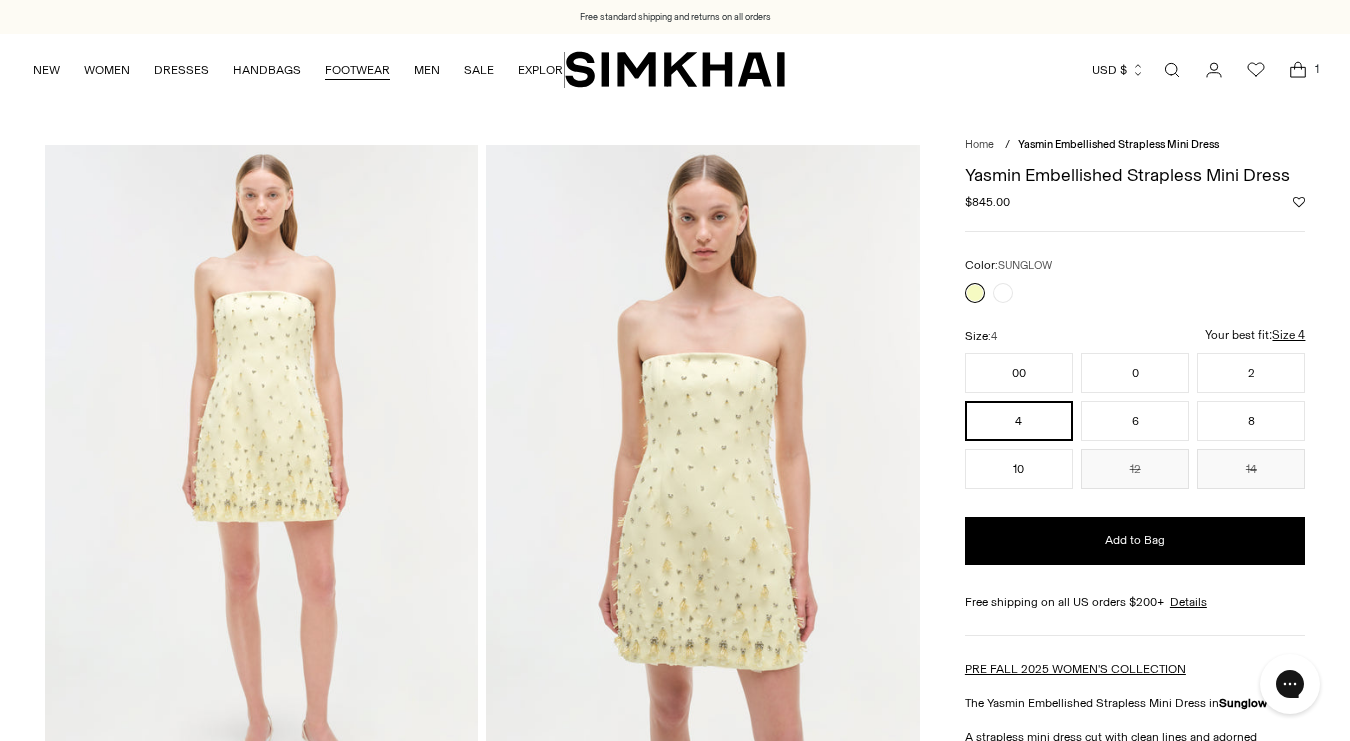 scroll, scrollTop: 0, scrollLeft: 0, axis: both 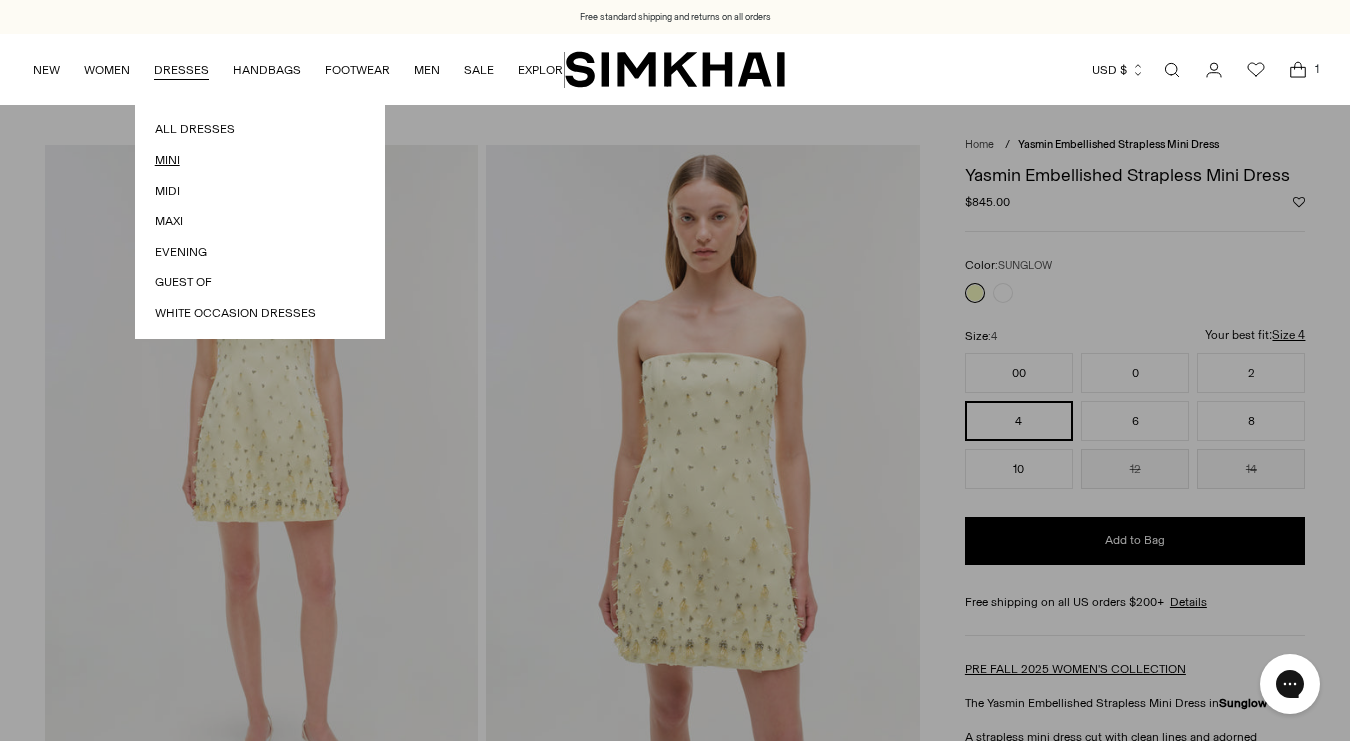 click on "Mini" at bounding box center (260, 160) 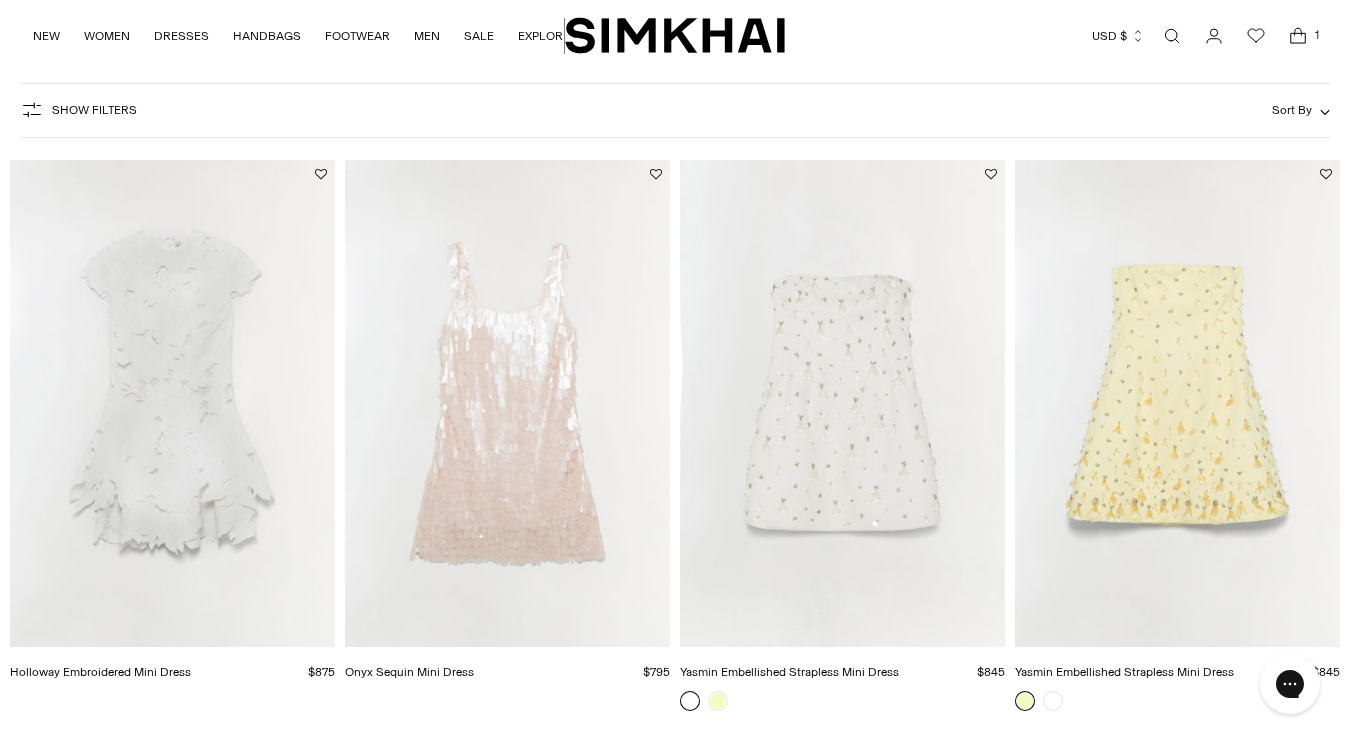 scroll, scrollTop: 0, scrollLeft: 0, axis: both 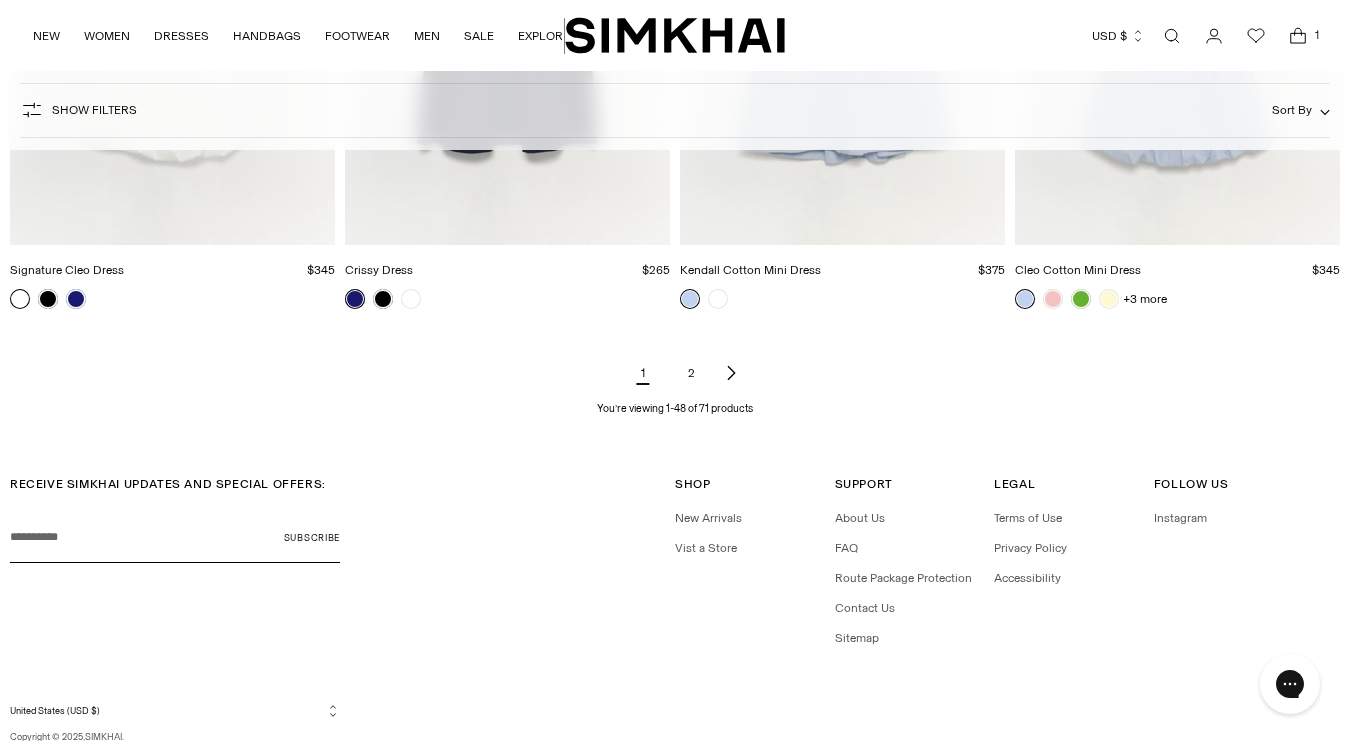 click on "2" at bounding box center (691, 373) 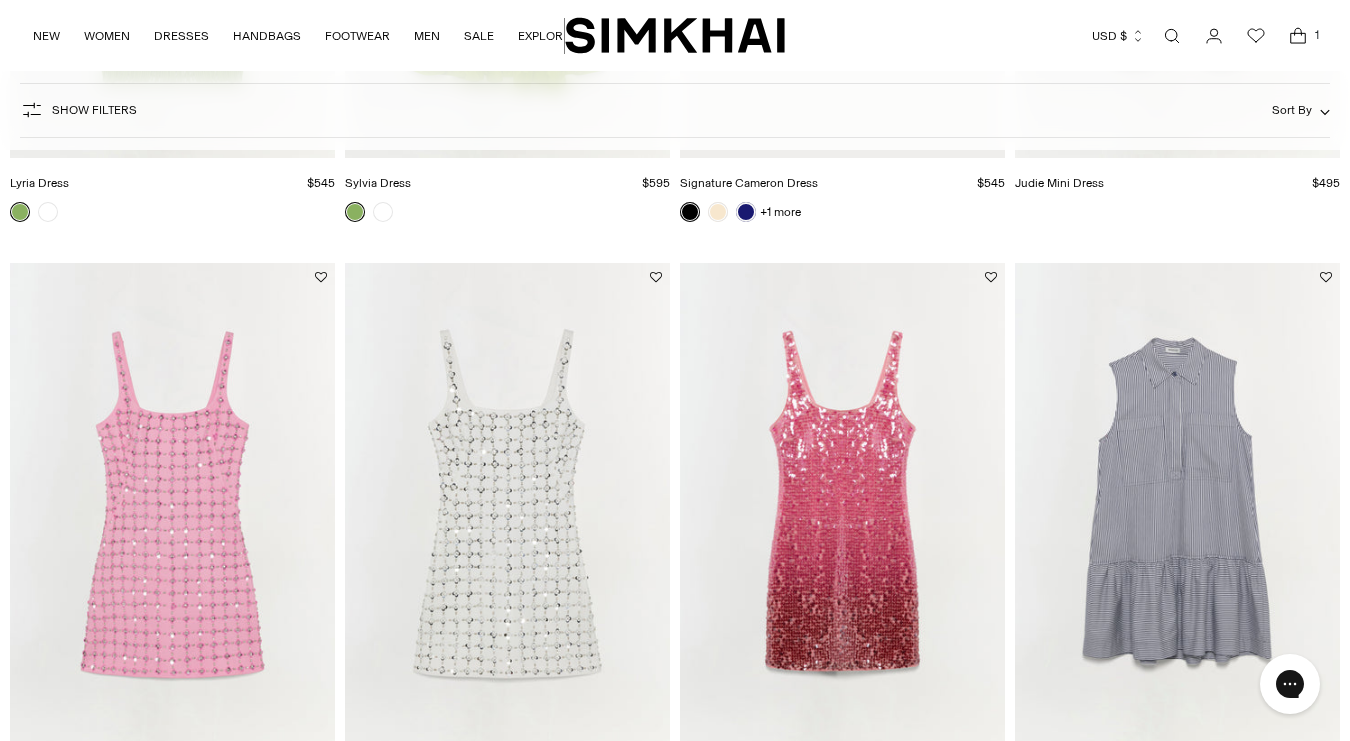 scroll, scrollTop: 4764, scrollLeft: 0, axis: vertical 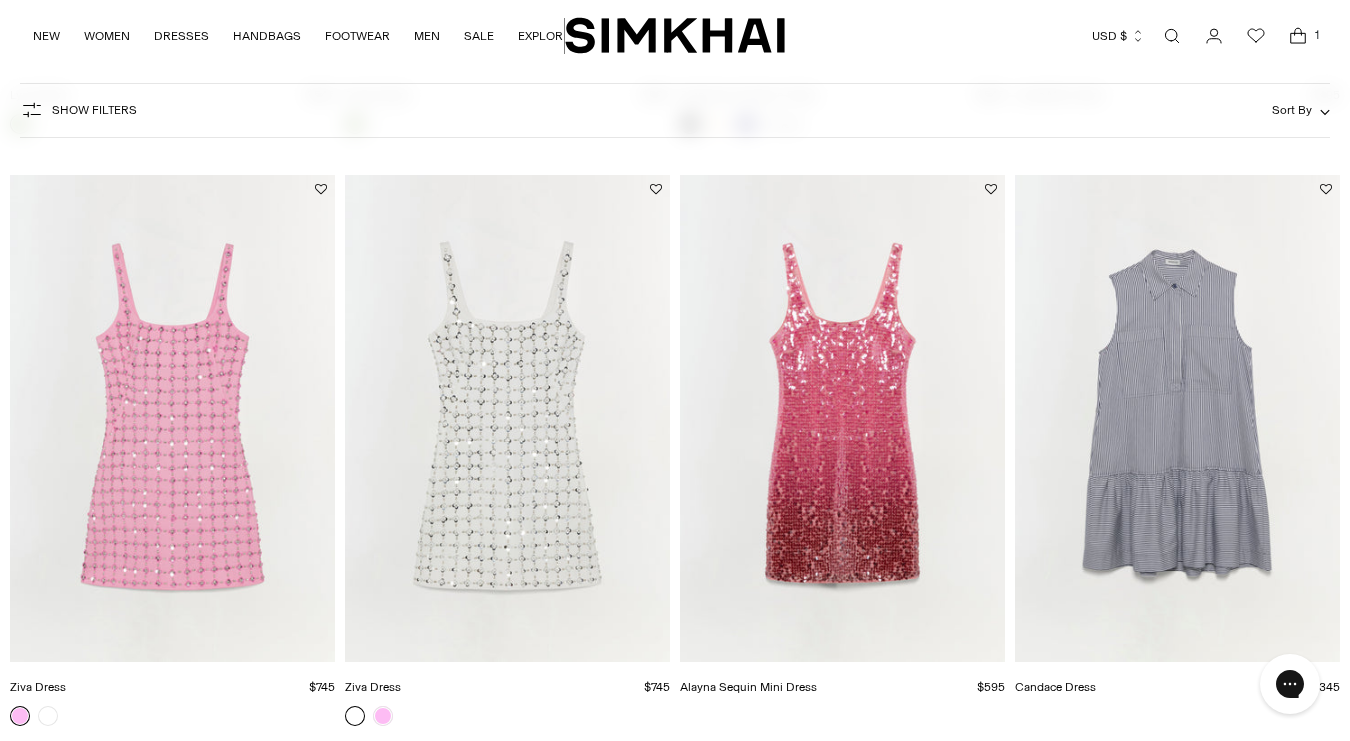 click at bounding box center [0, 0] 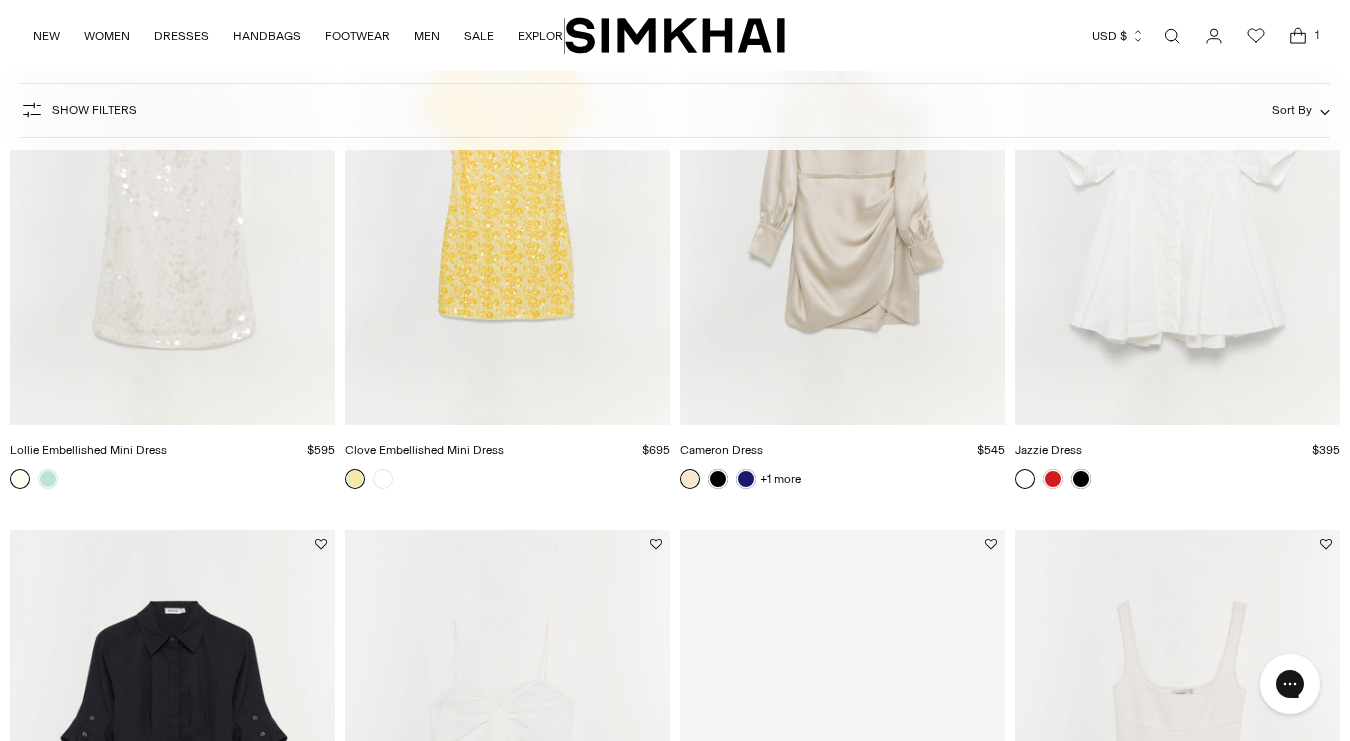 scroll, scrollTop: 0, scrollLeft: 0, axis: both 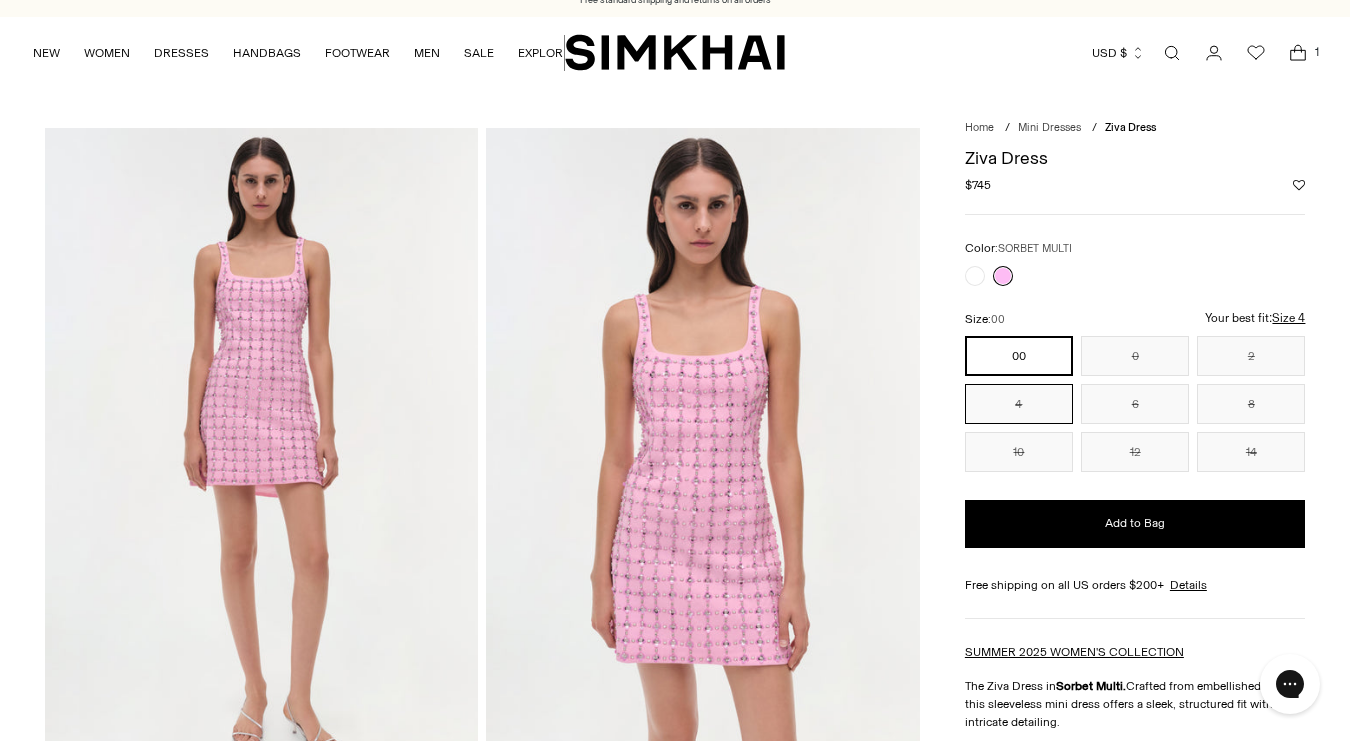 click on "4" at bounding box center [1019, 404] 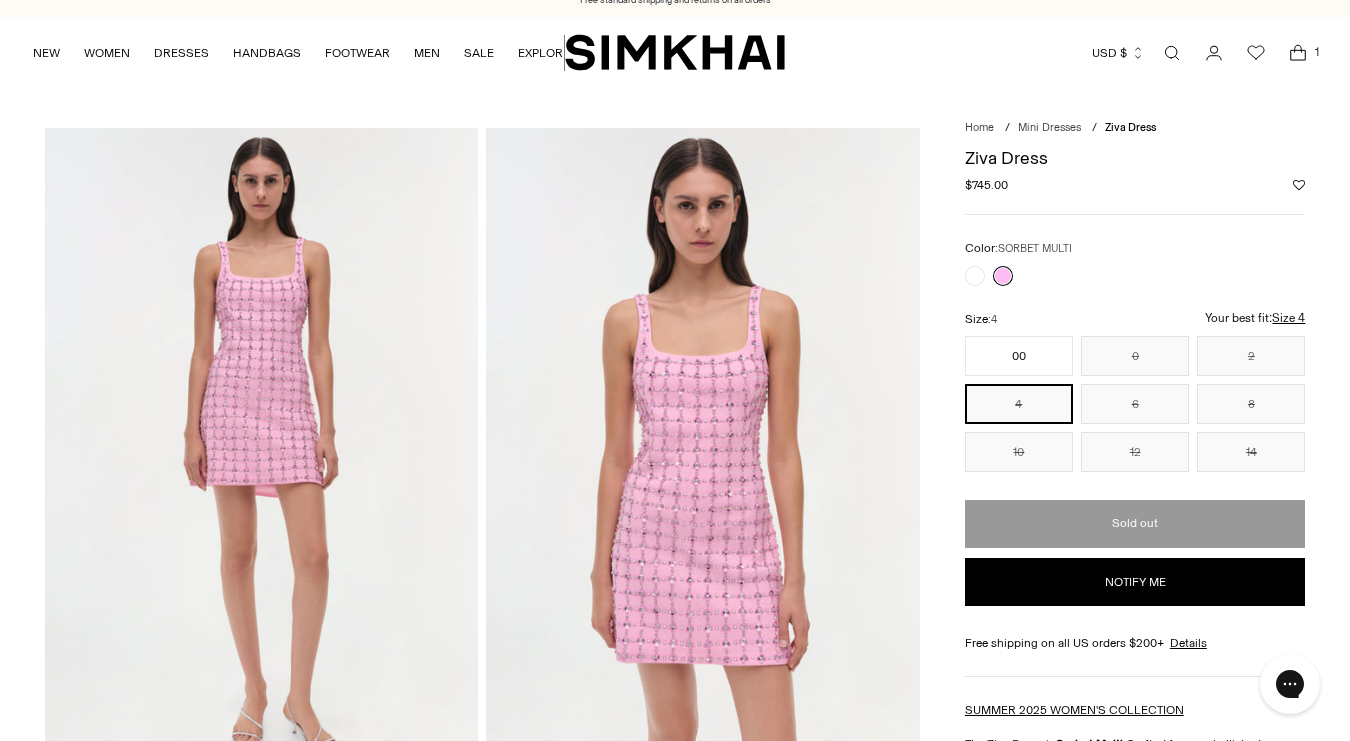 click on "Notify me" at bounding box center [1135, 582] 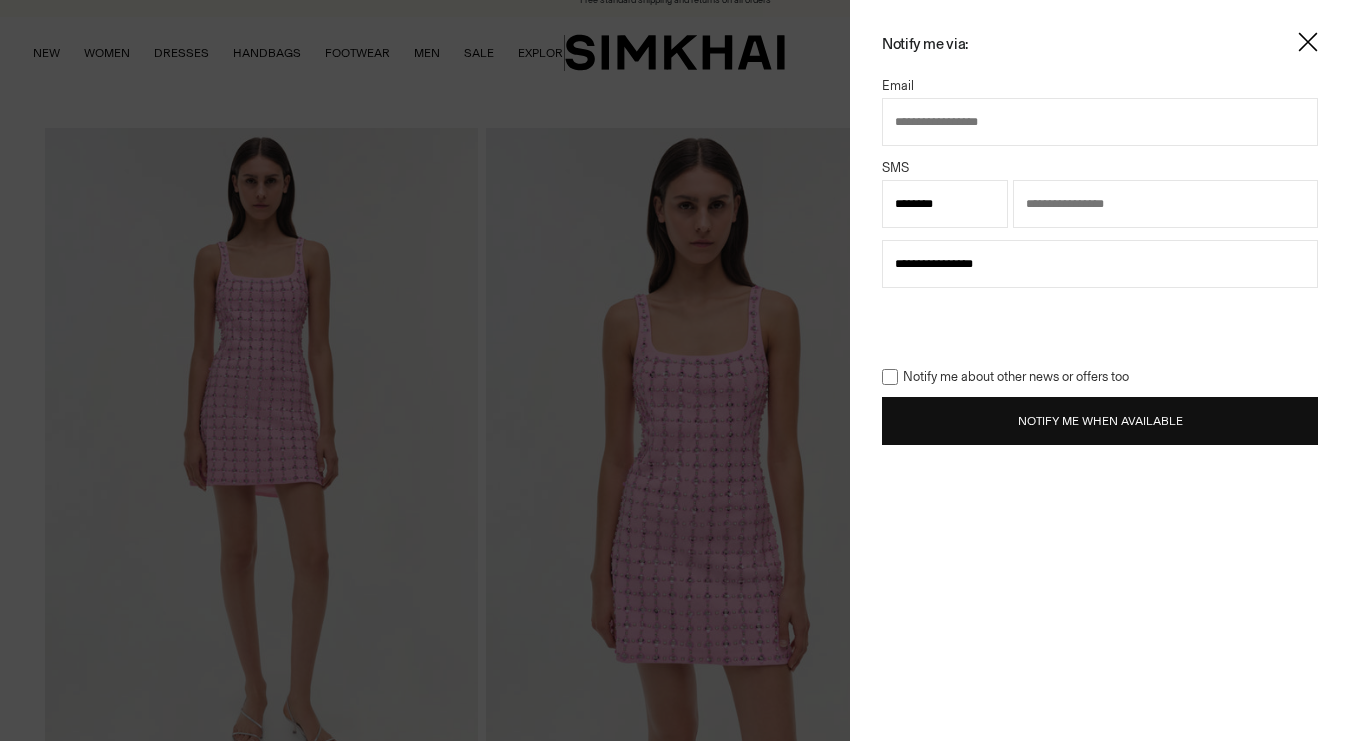 type on "**********" 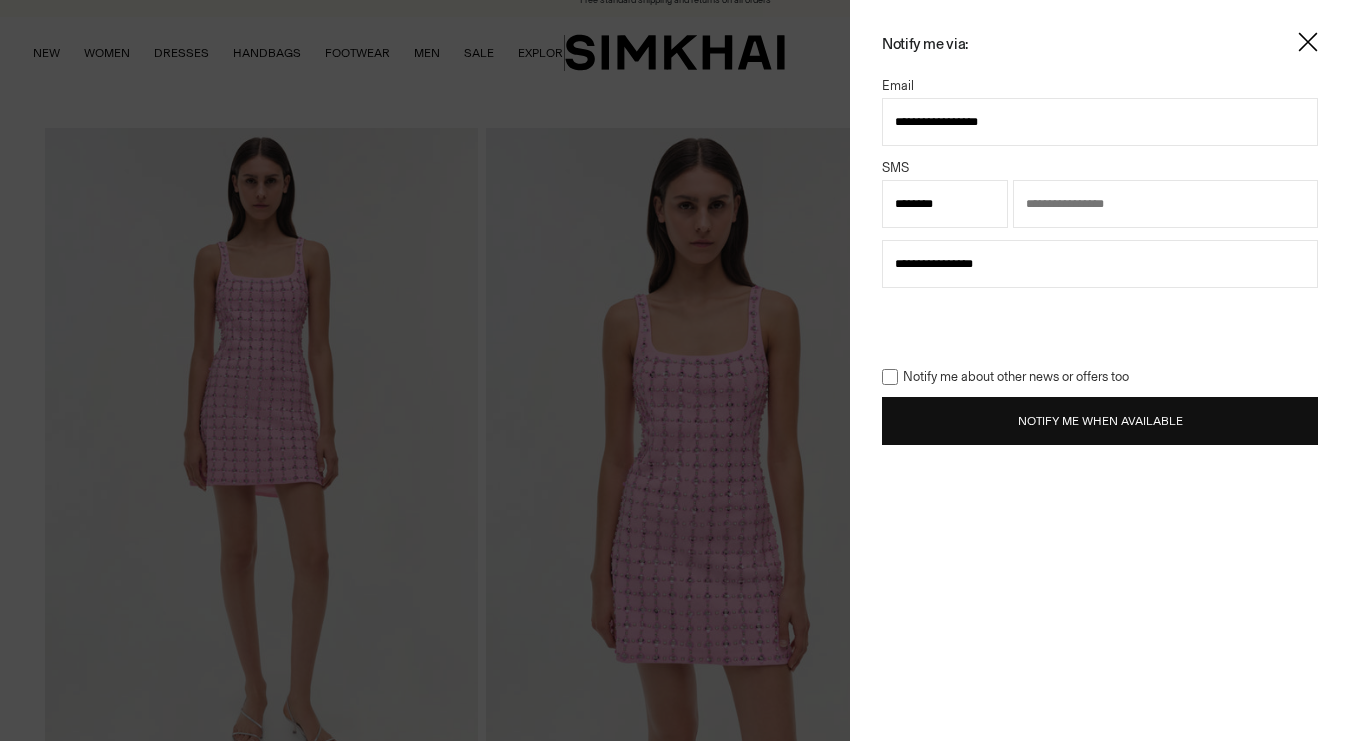 click on "Notify Me When Available" at bounding box center (1100, 421) 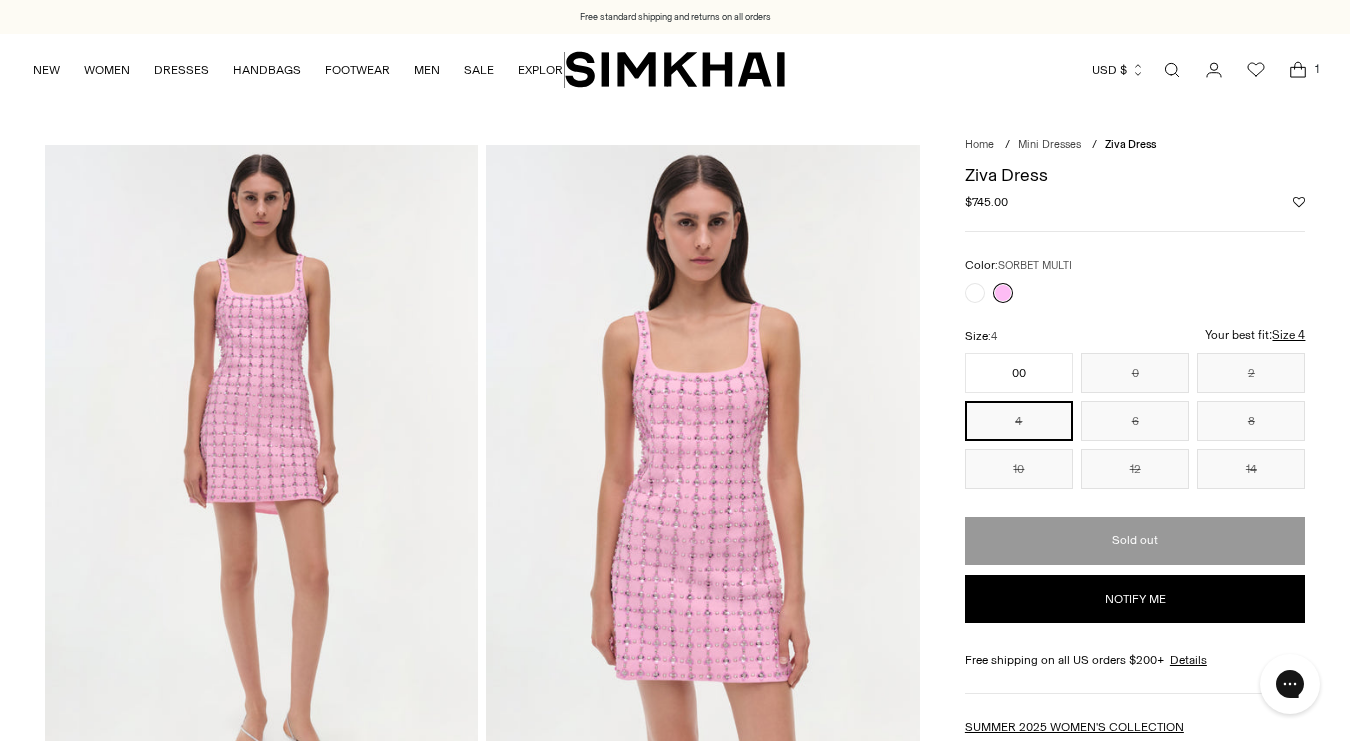 scroll, scrollTop: 0, scrollLeft: 0, axis: both 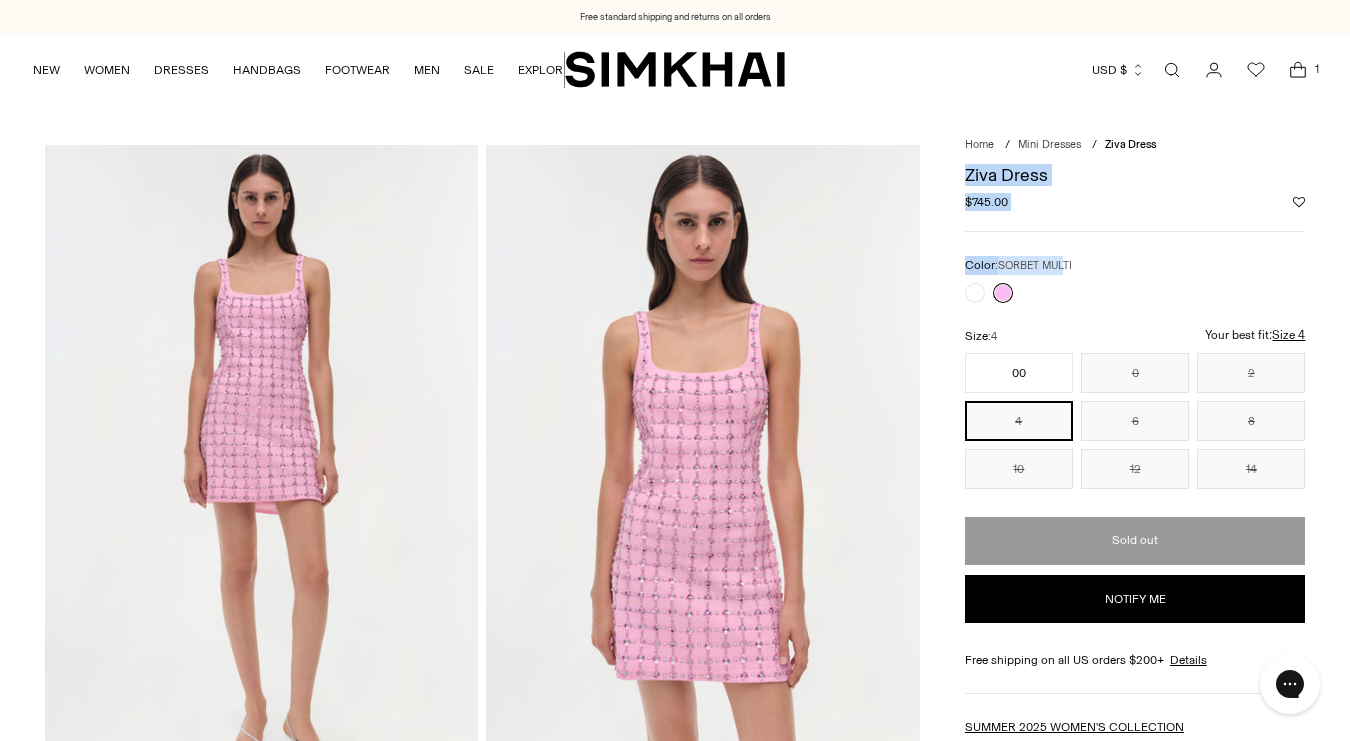 drag, startPoint x: 968, startPoint y: 167, endPoint x: 1066, endPoint y: 265, distance: 138.59293 